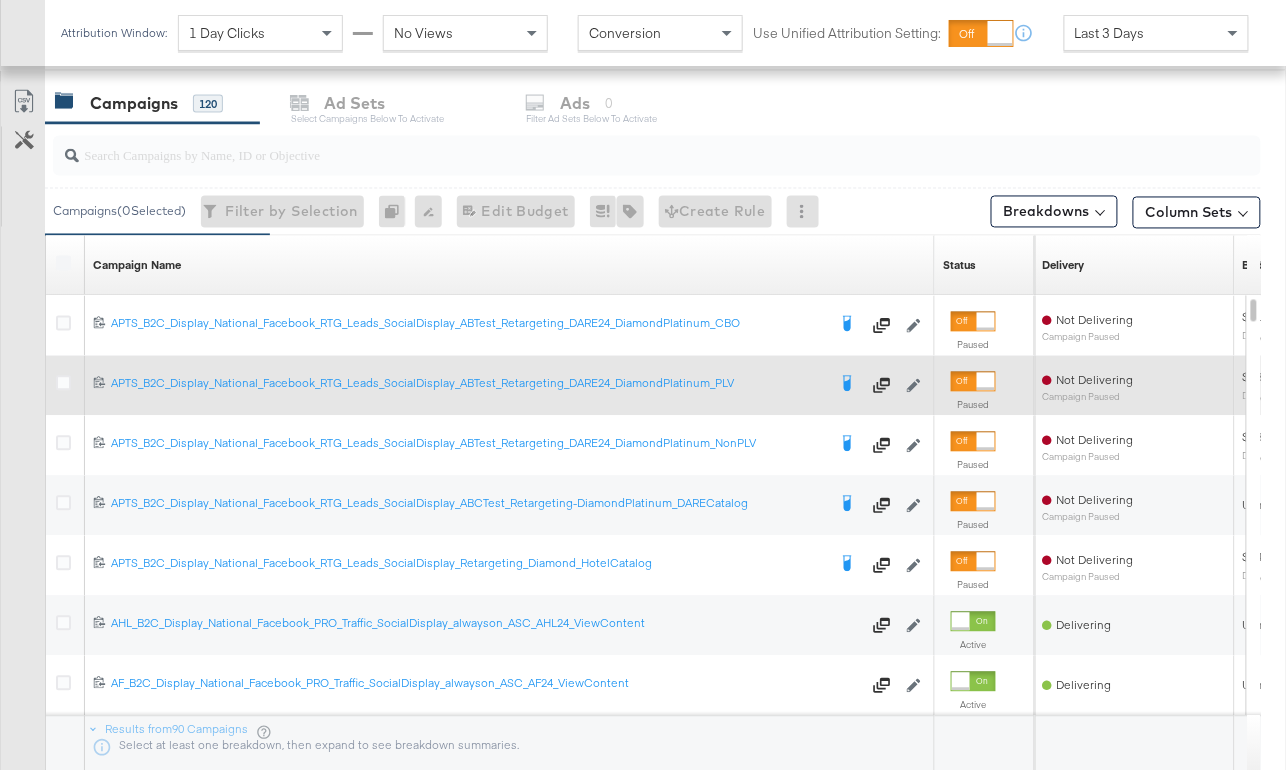 scroll, scrollTop: 833, scrollLeft: 0, axis: vertical 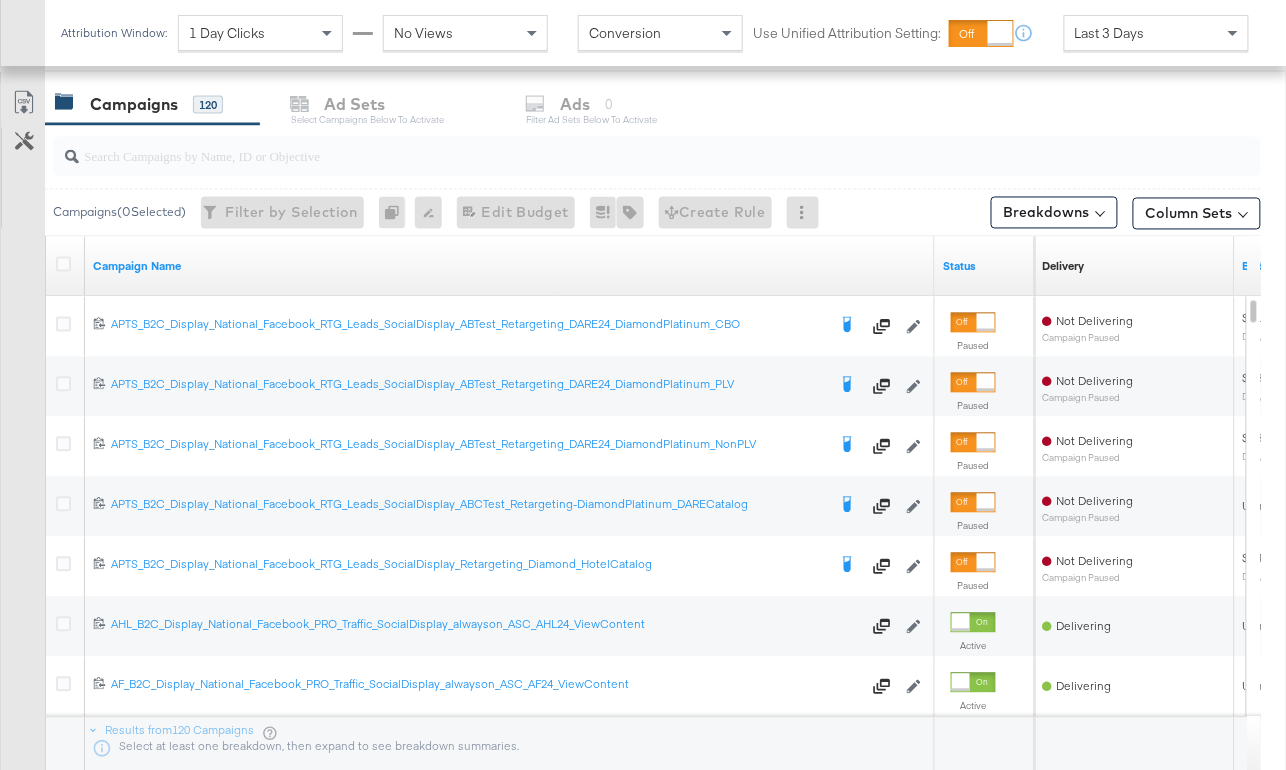 click at bounding box center [617, 148] 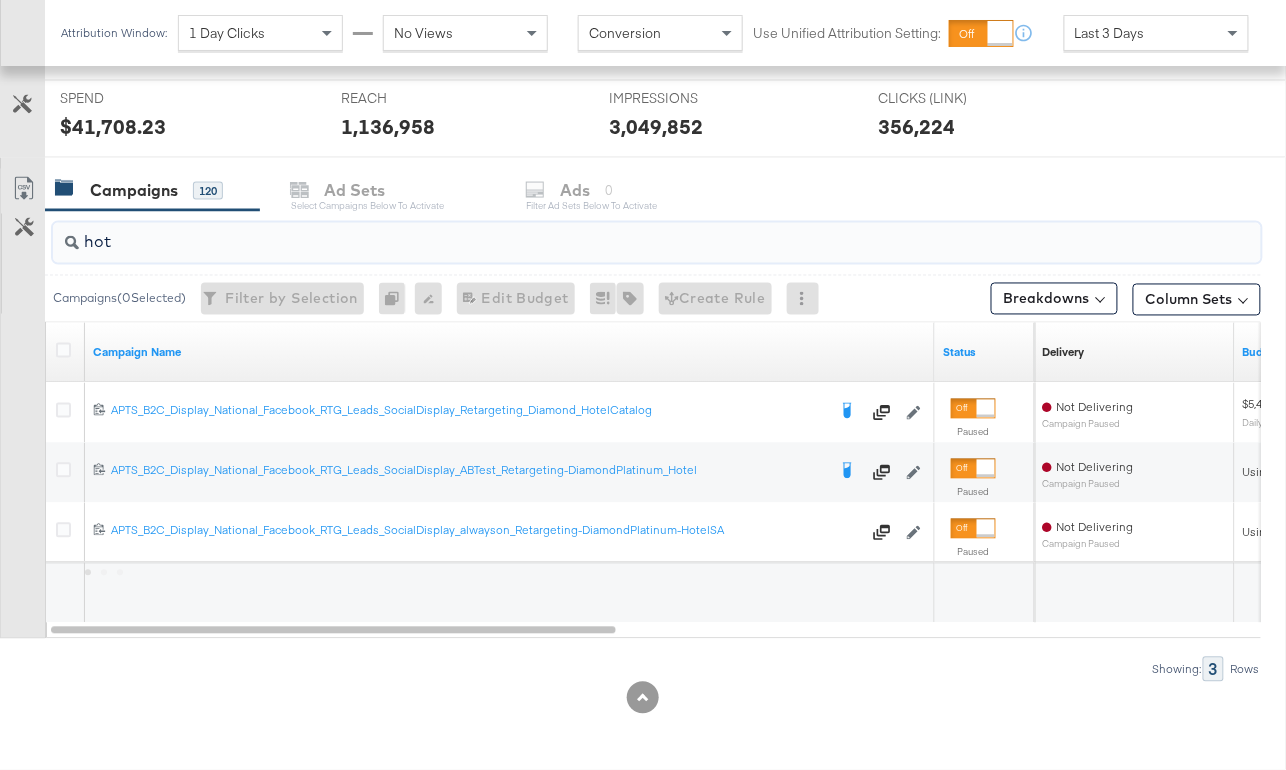 scroll, scrollTop: 747, scrollLeft: 0, axis: vertical 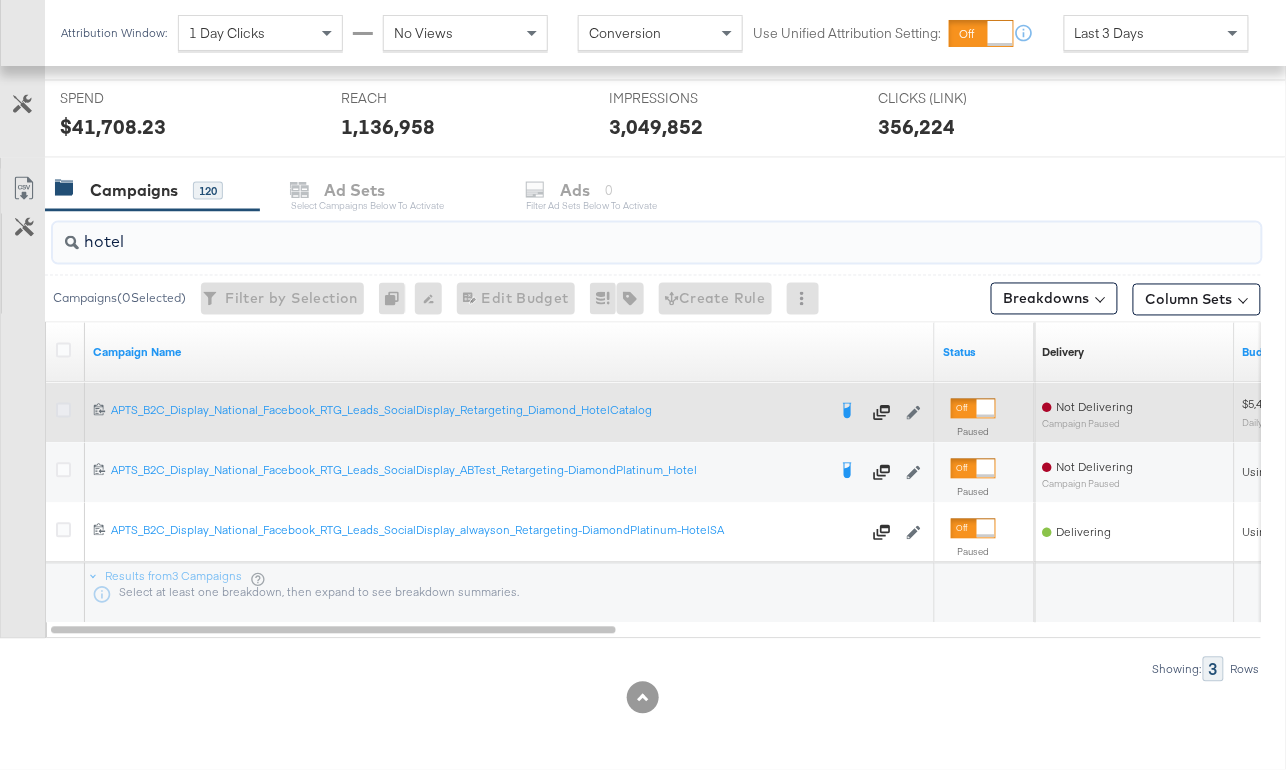 type on "hotel" 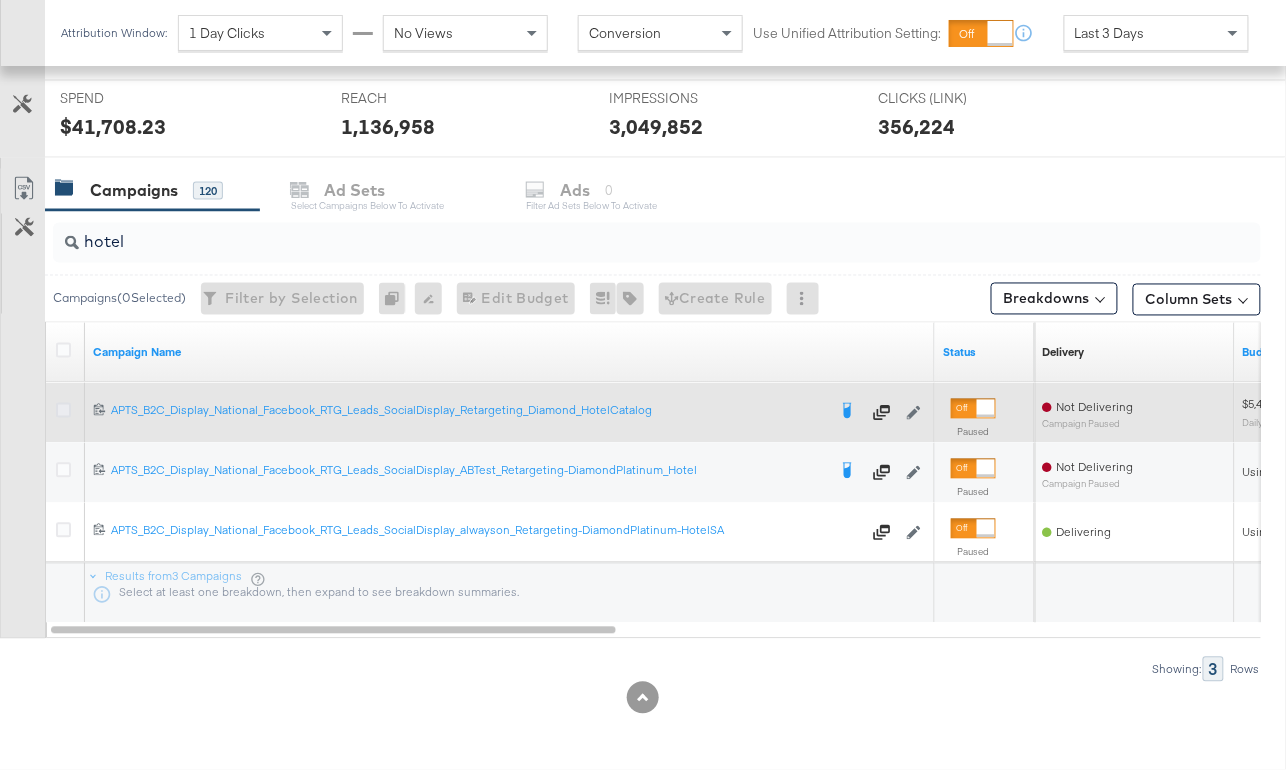 click at bounding box center [63, 410] 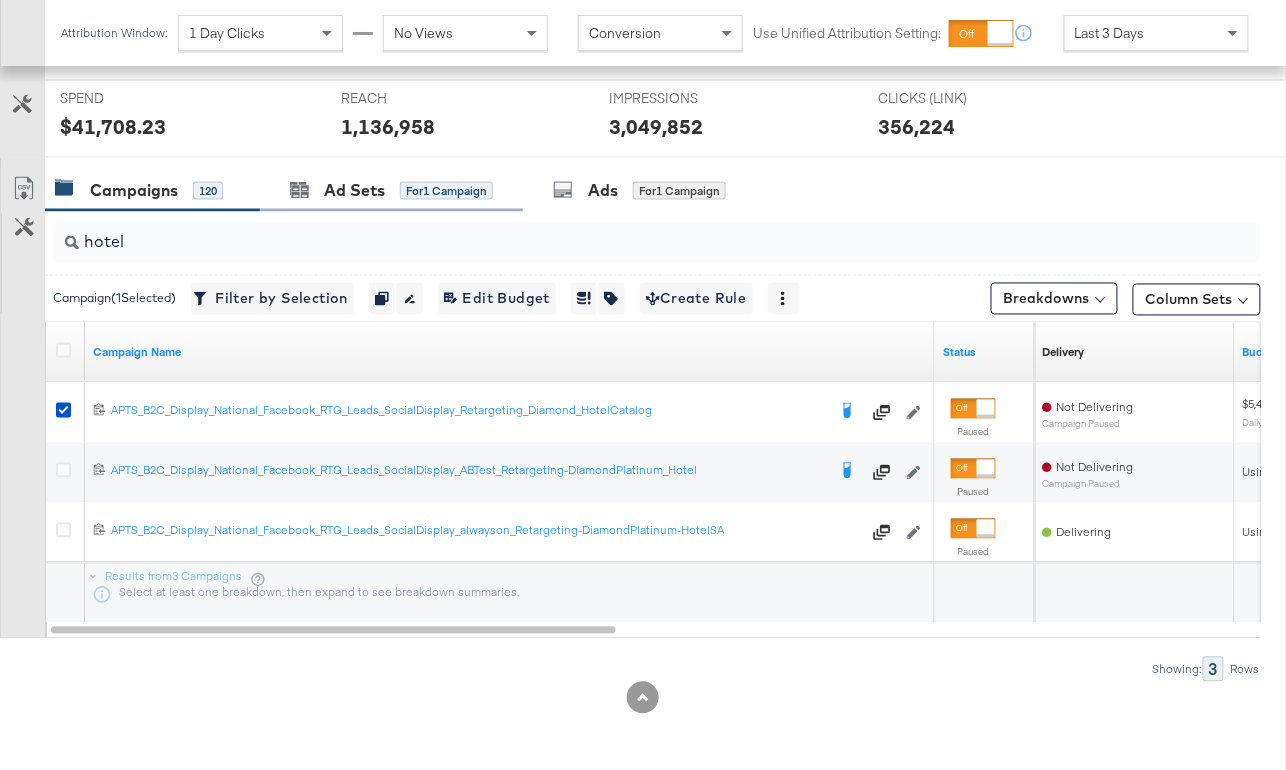 click on "Ad Sets for  1   Campaign" at bounding box center (391, 190) 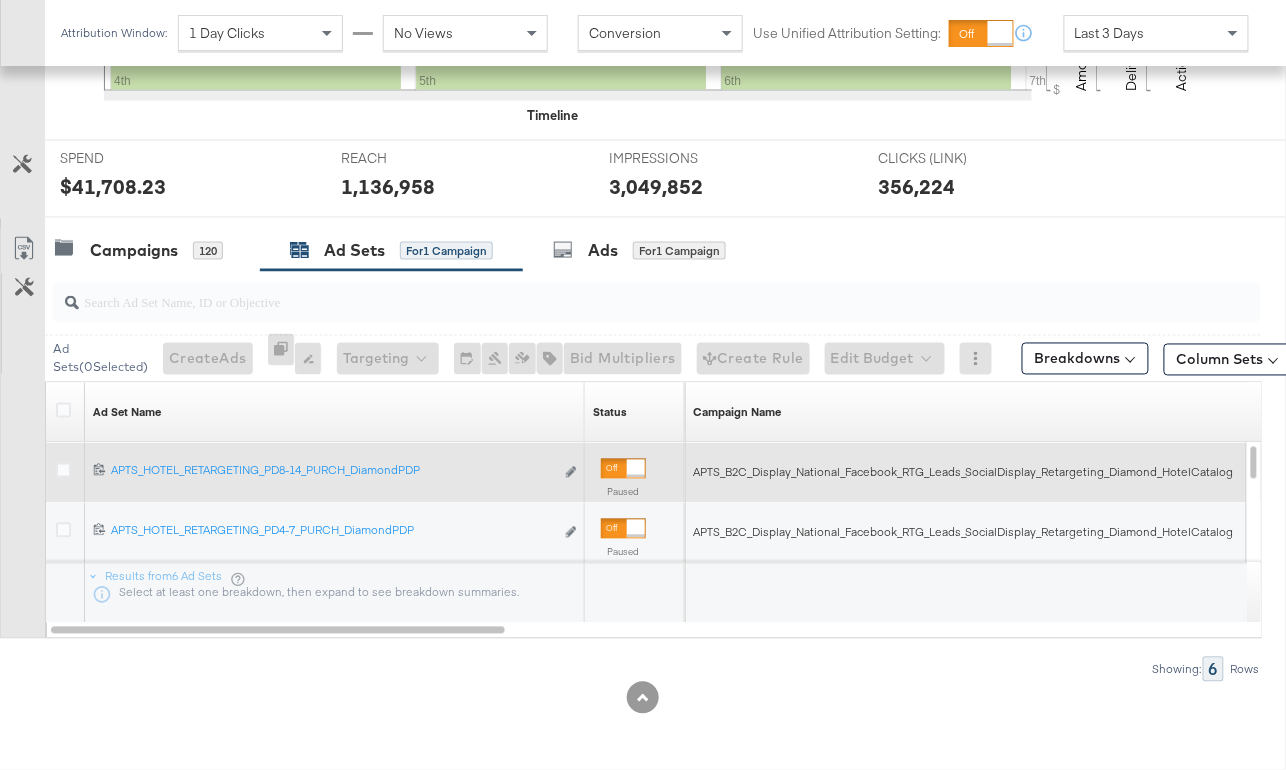 scroll, scrollTop: 747, scrollLeft: 0, axis: vertical 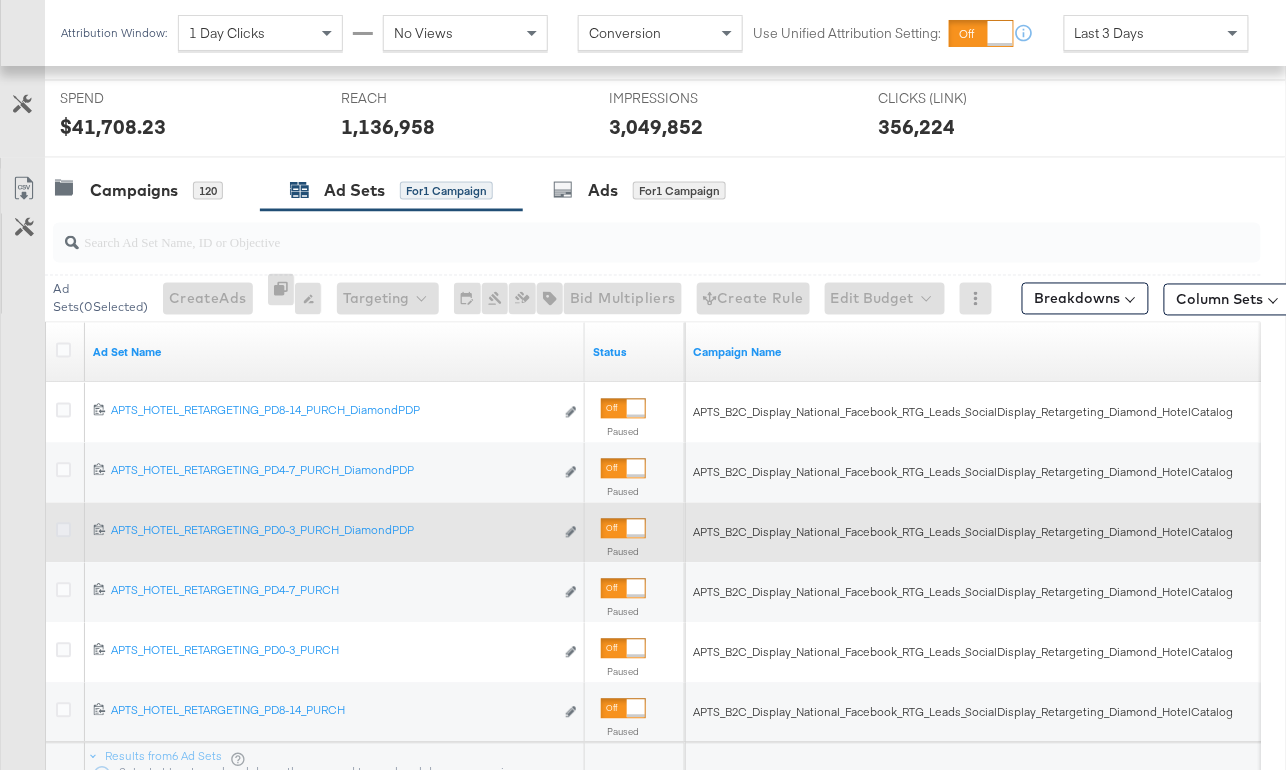 click at bounding box center [63, 530] 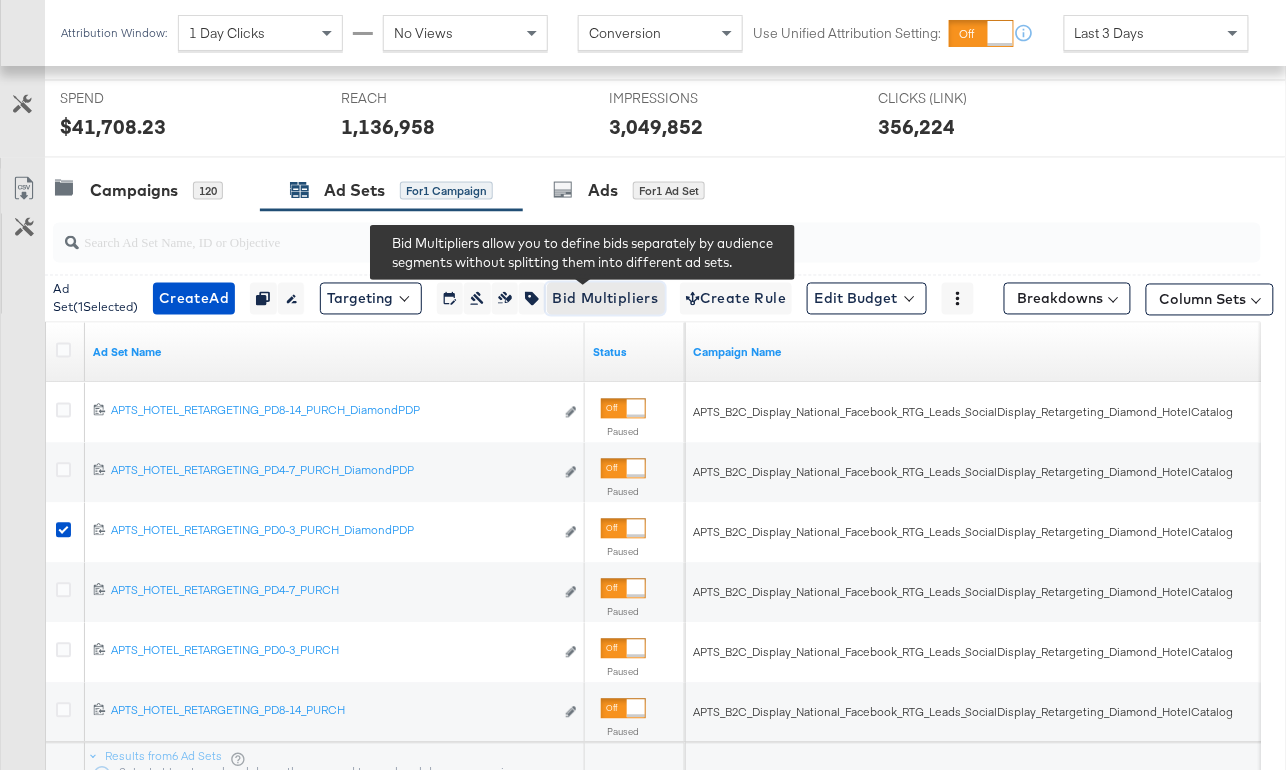 click on "Bid Multipliers" at bounding box center [606, 299] 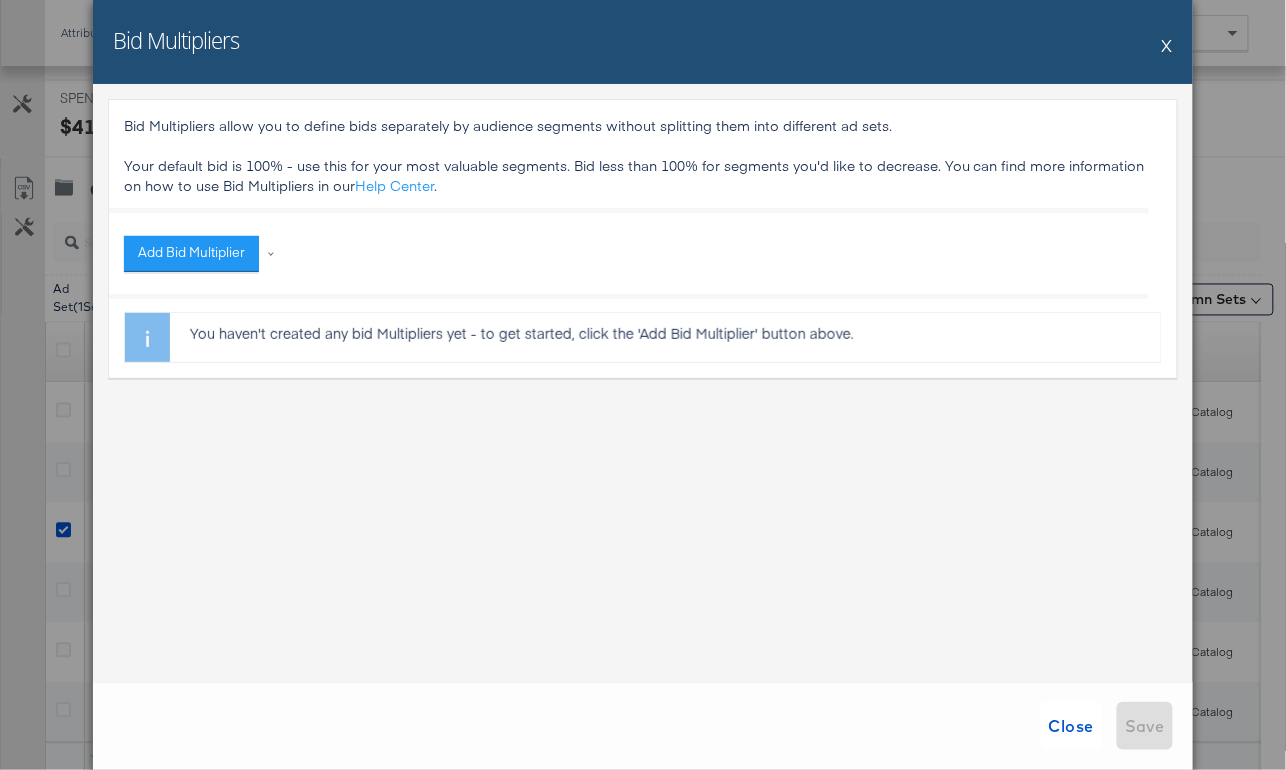 click on "X" at bounding box center [1167, 45] 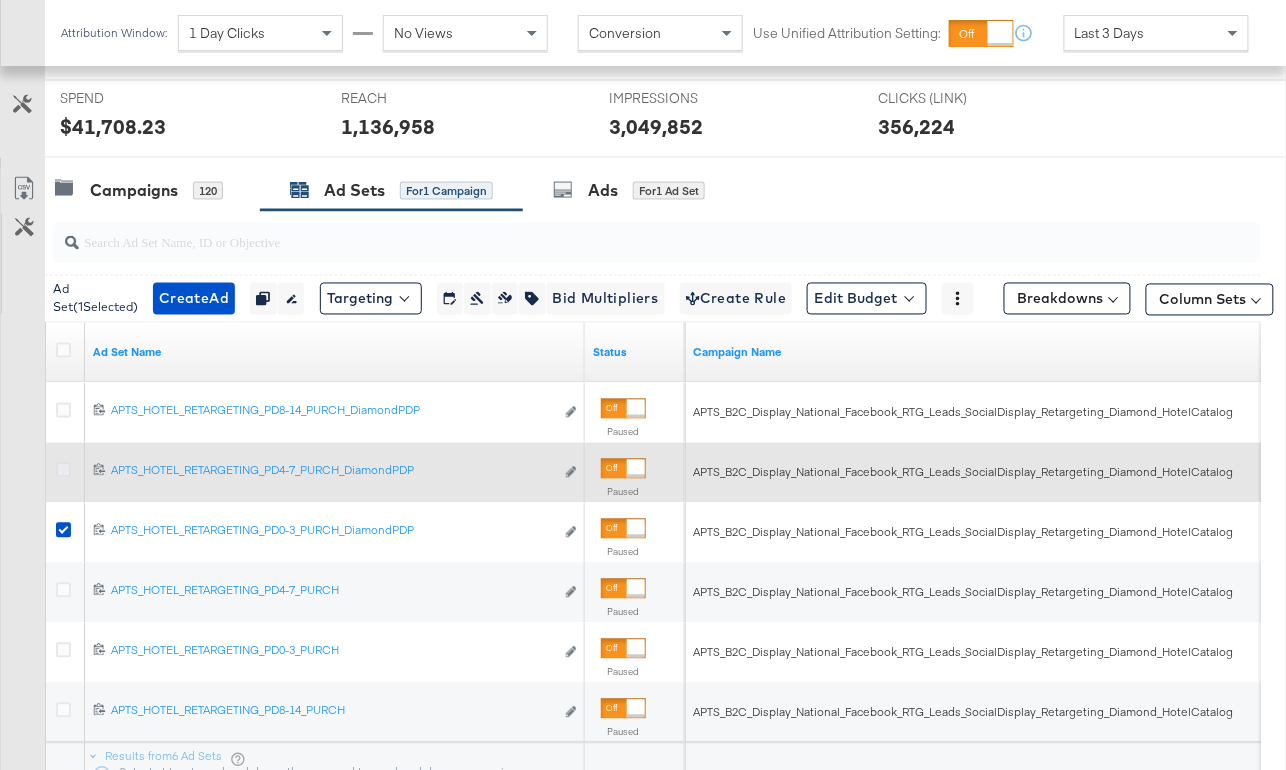 click at bounding box center (63, 470) 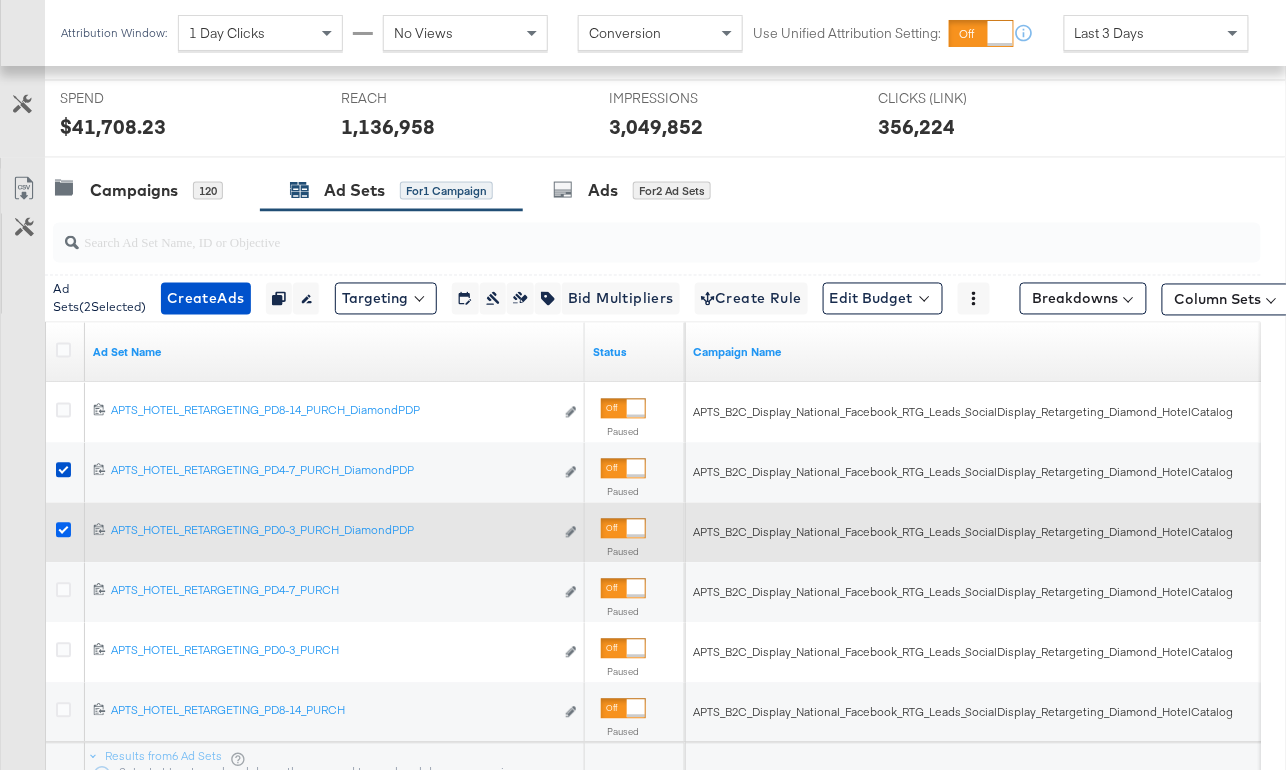click at bounding box center (63, 530) 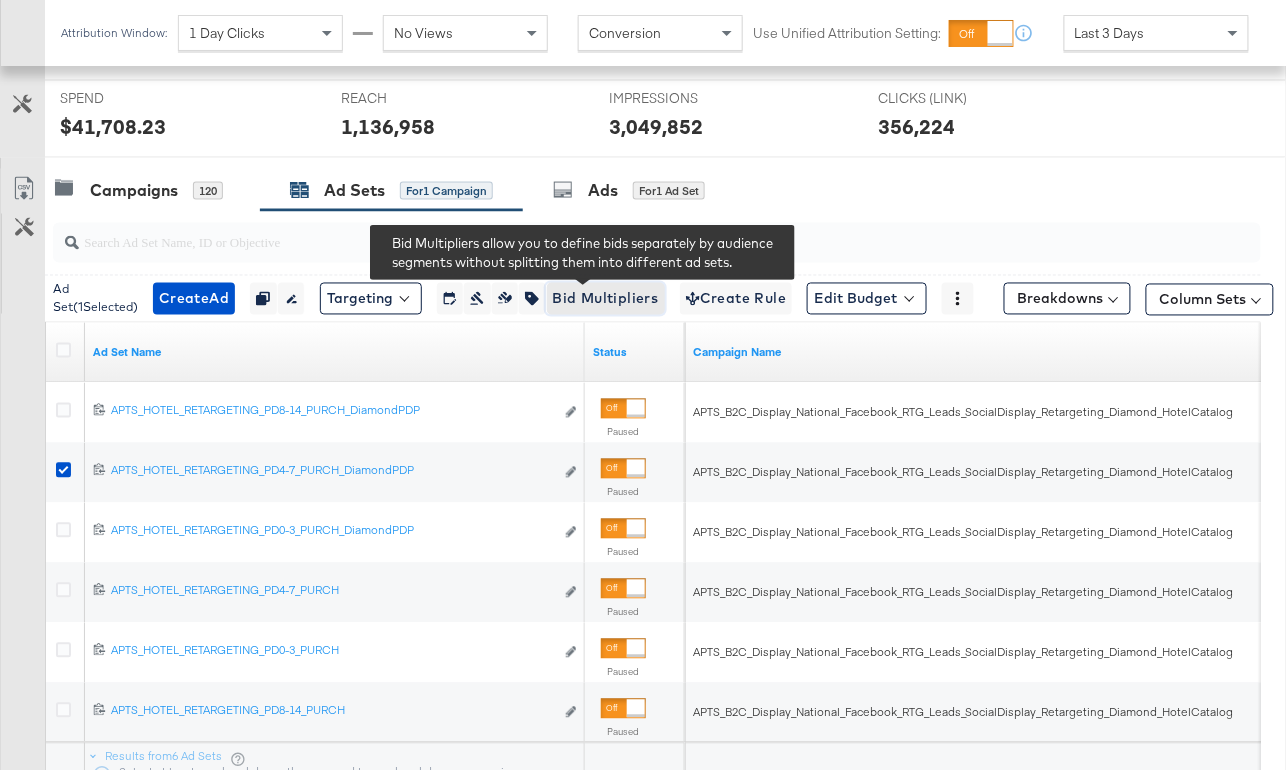 click on "Bid Multipliers" at bounding box center (606, 299) 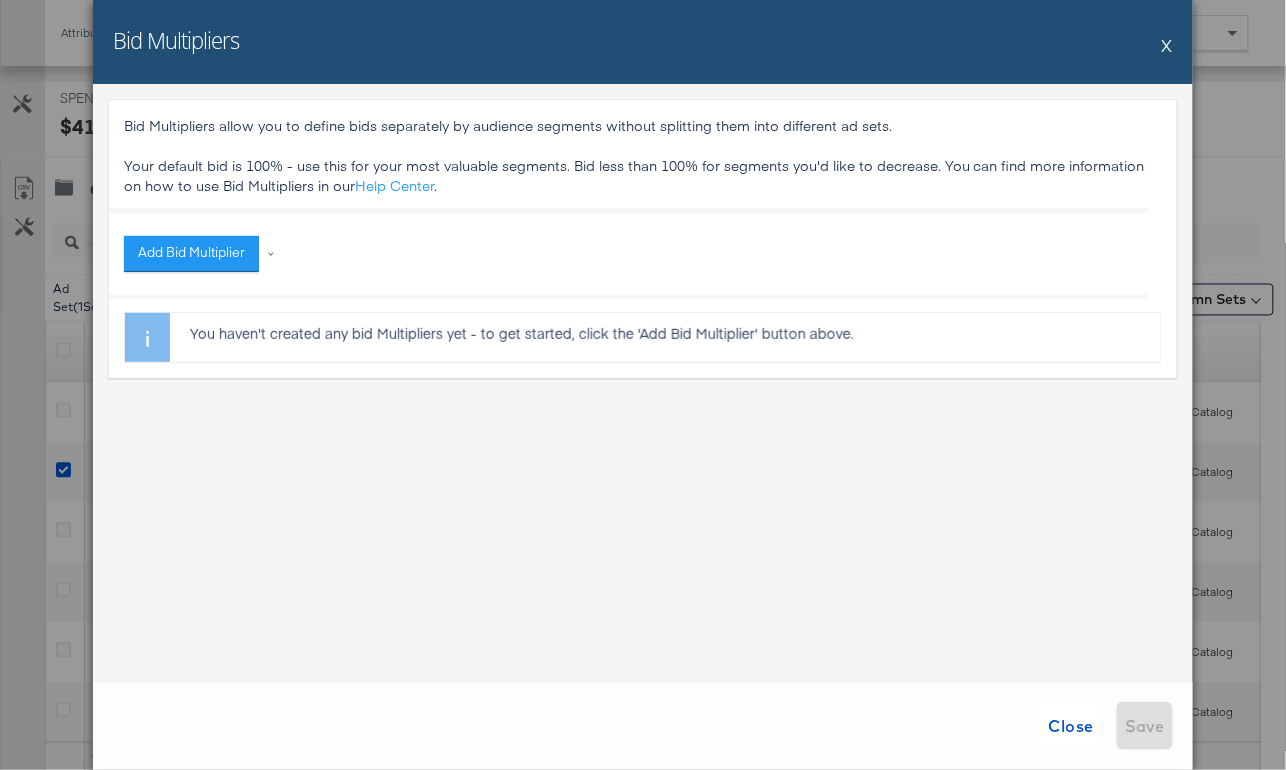 click on "X" at bounding box center (1167, 45) 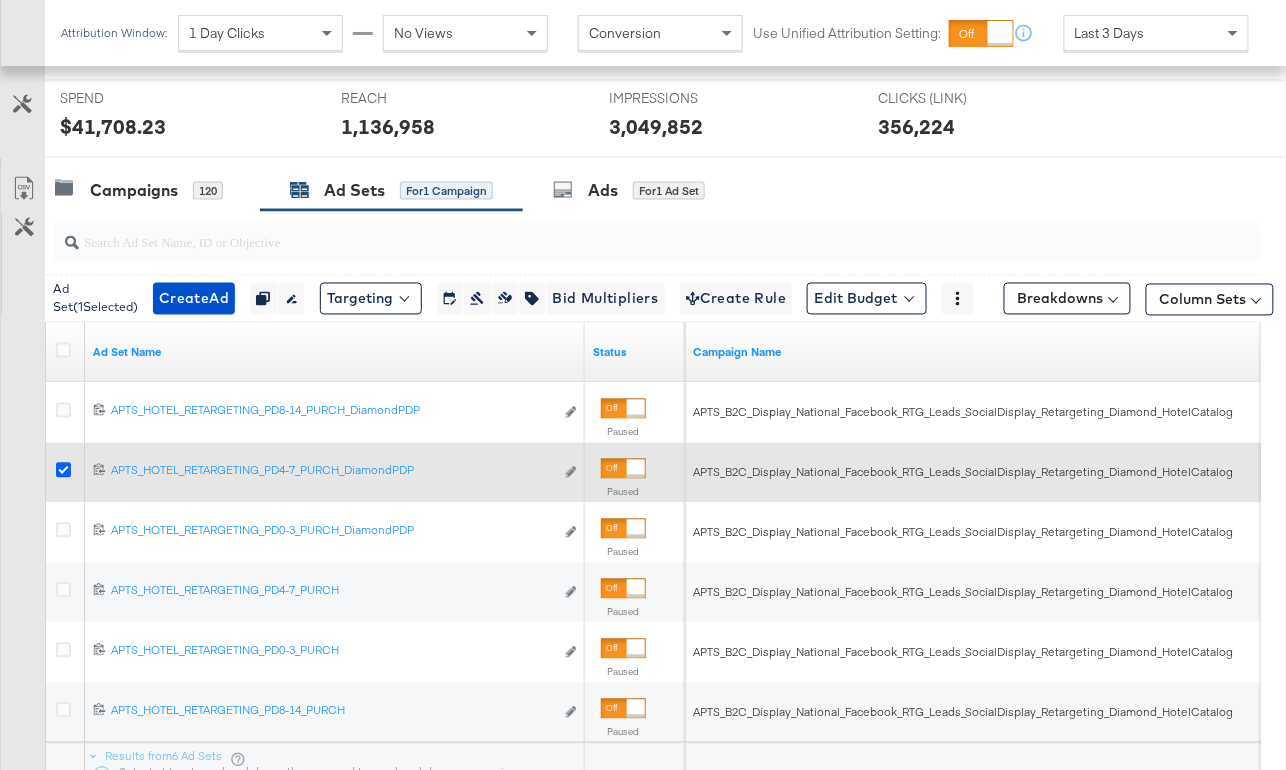 click at bounding box center (63, 470) 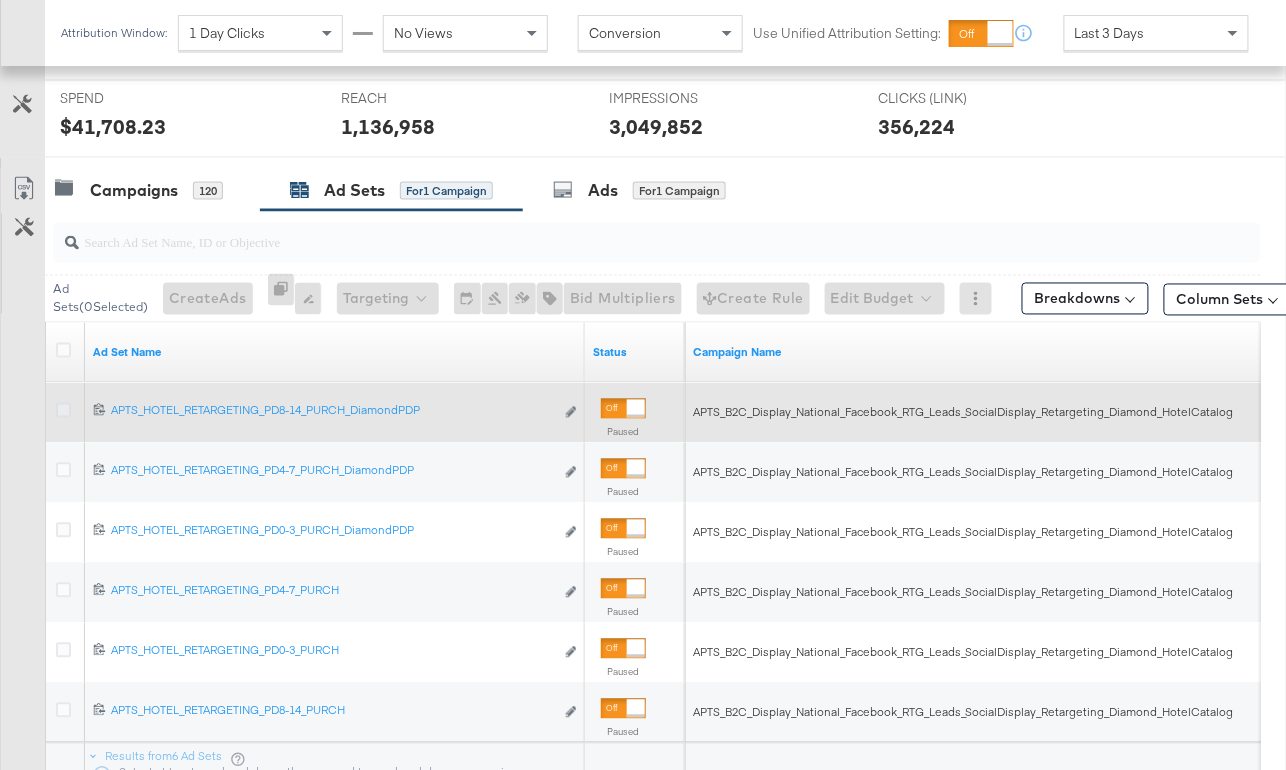 click at bounding box center [63, 410] 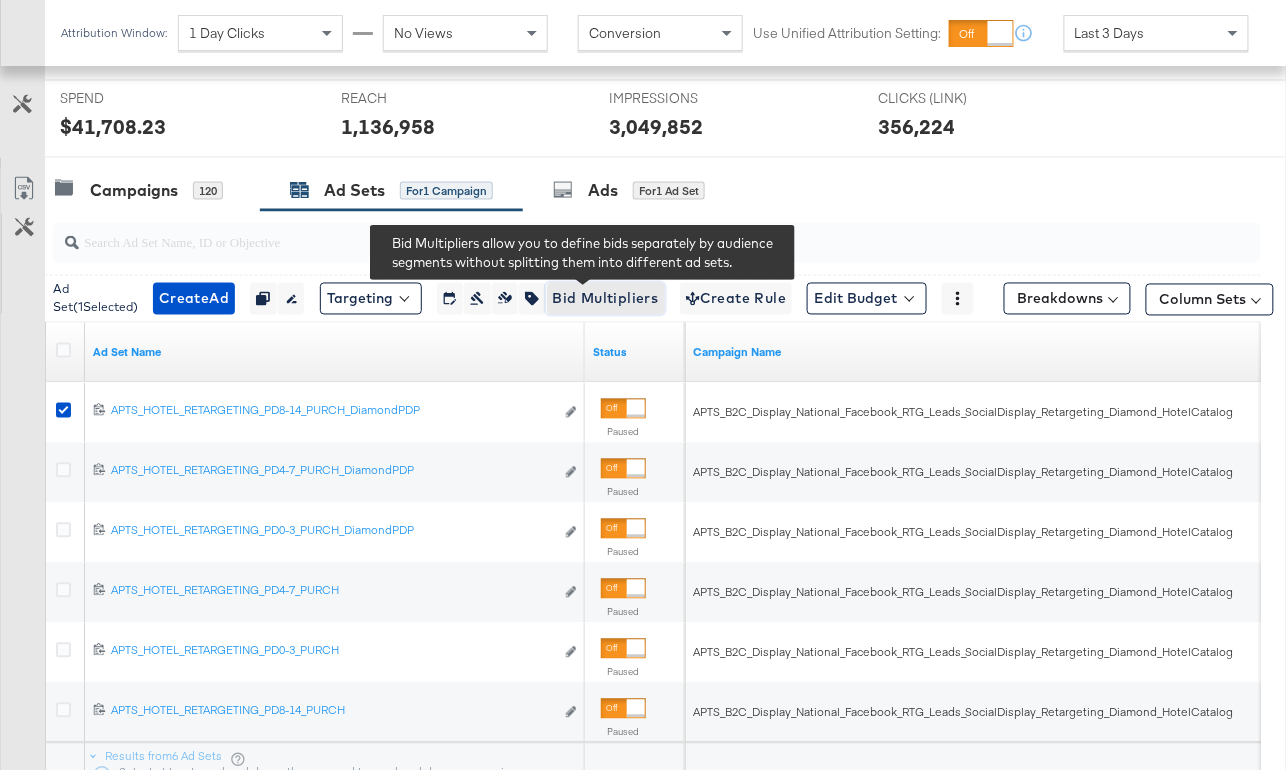 click on "Bid Multipliers" at bounding box center (606, 299) 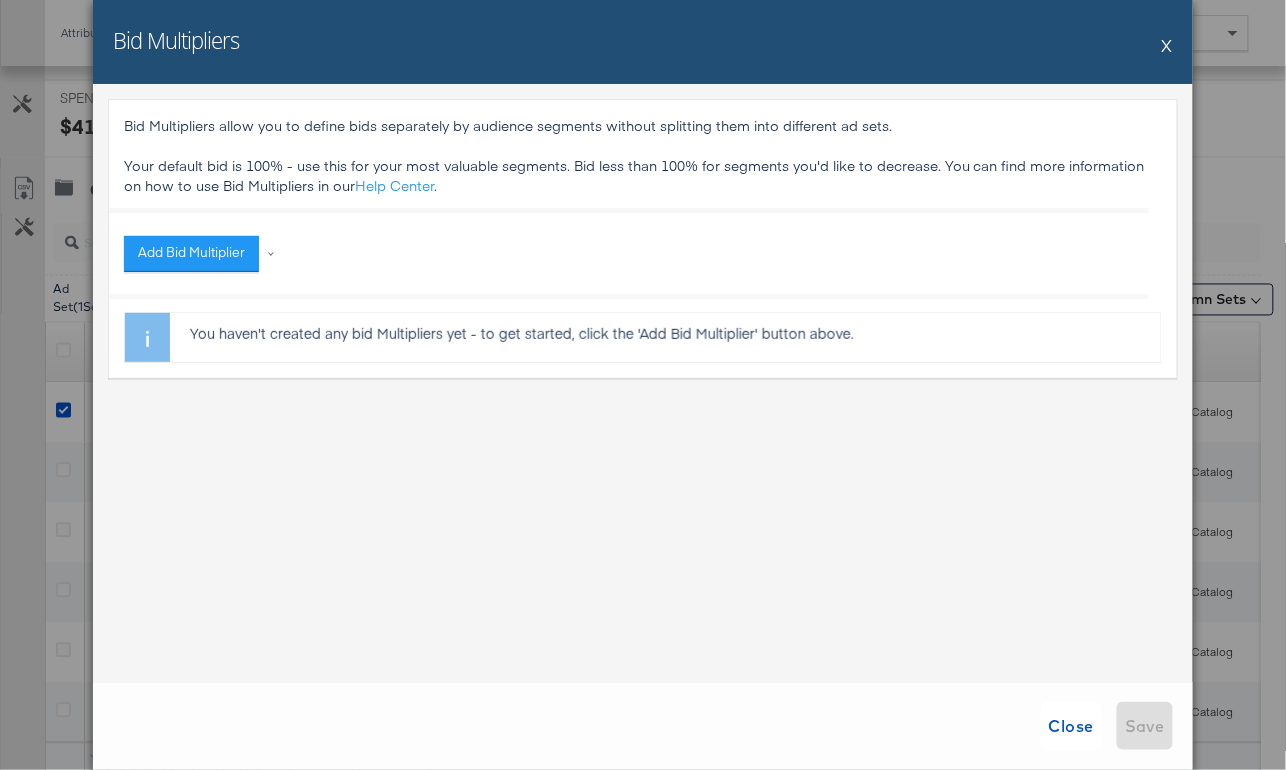 click on "X" at bounding box center (1167, 45) 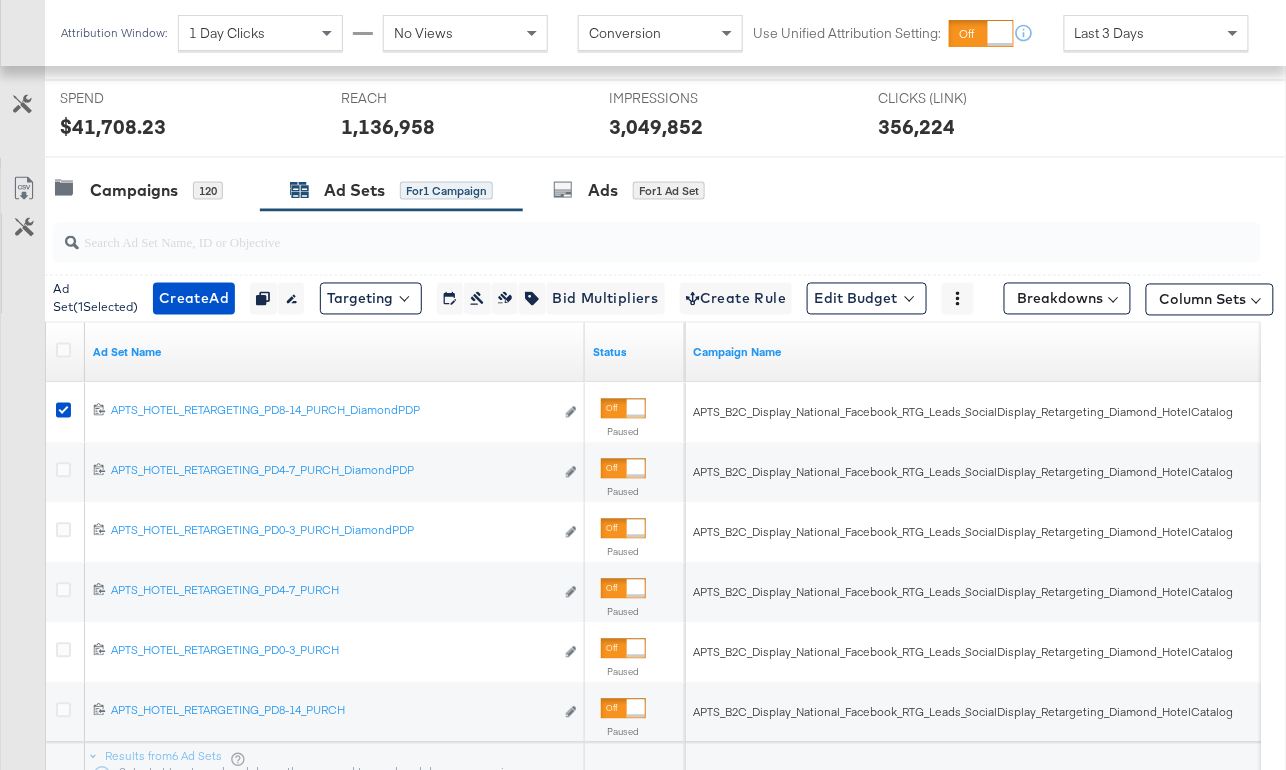 drag, startPoint x: 60, startPoint y: 405, endPoint x: 72, endPoint y: 360, distance: 46.572525 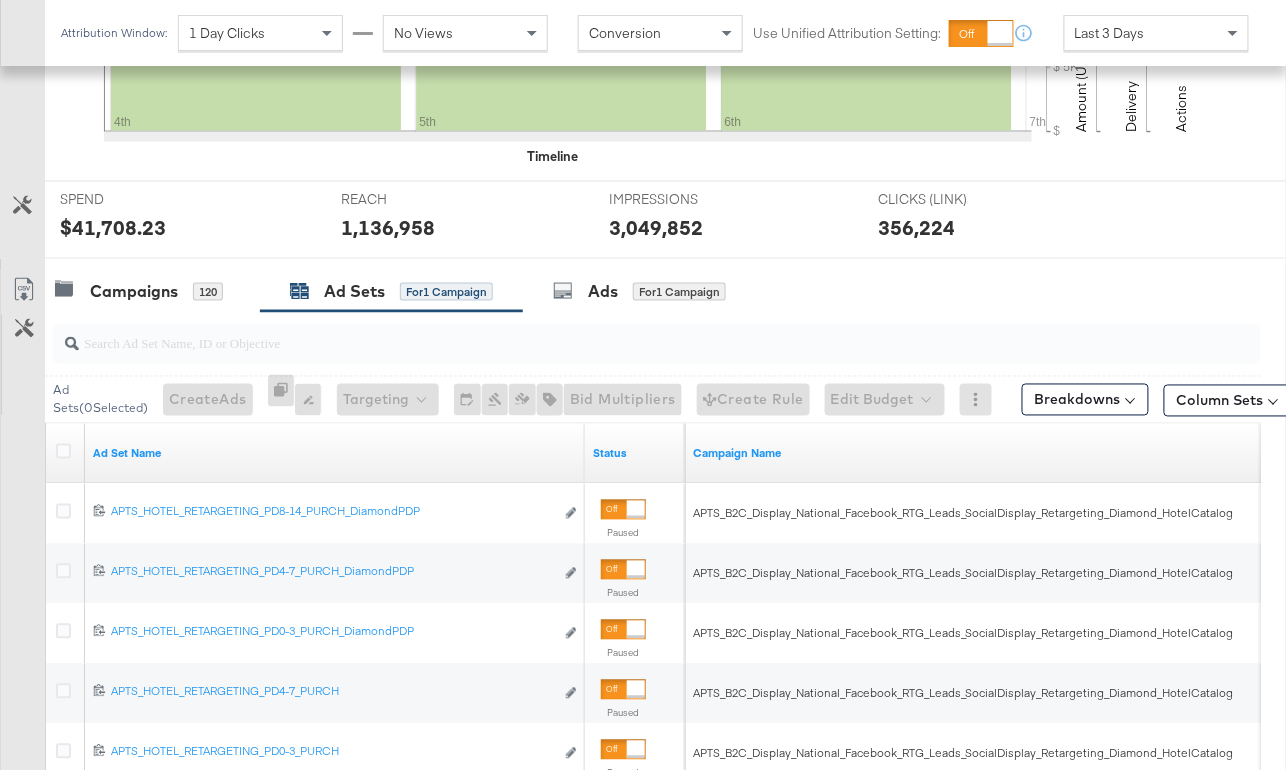 scroll, scrollTop: 633, scrollLeft: 0, axis: vertical 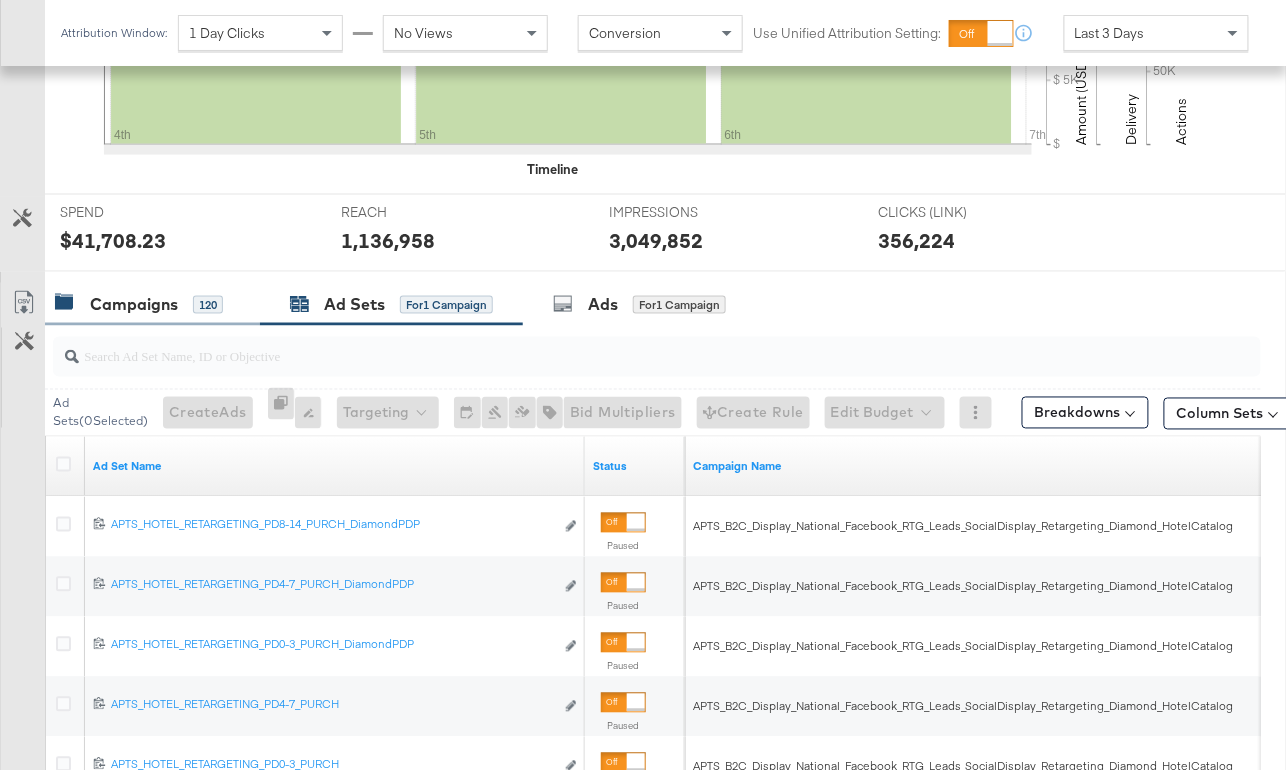 click on "Campaigns" at bounding box center (134, 304) 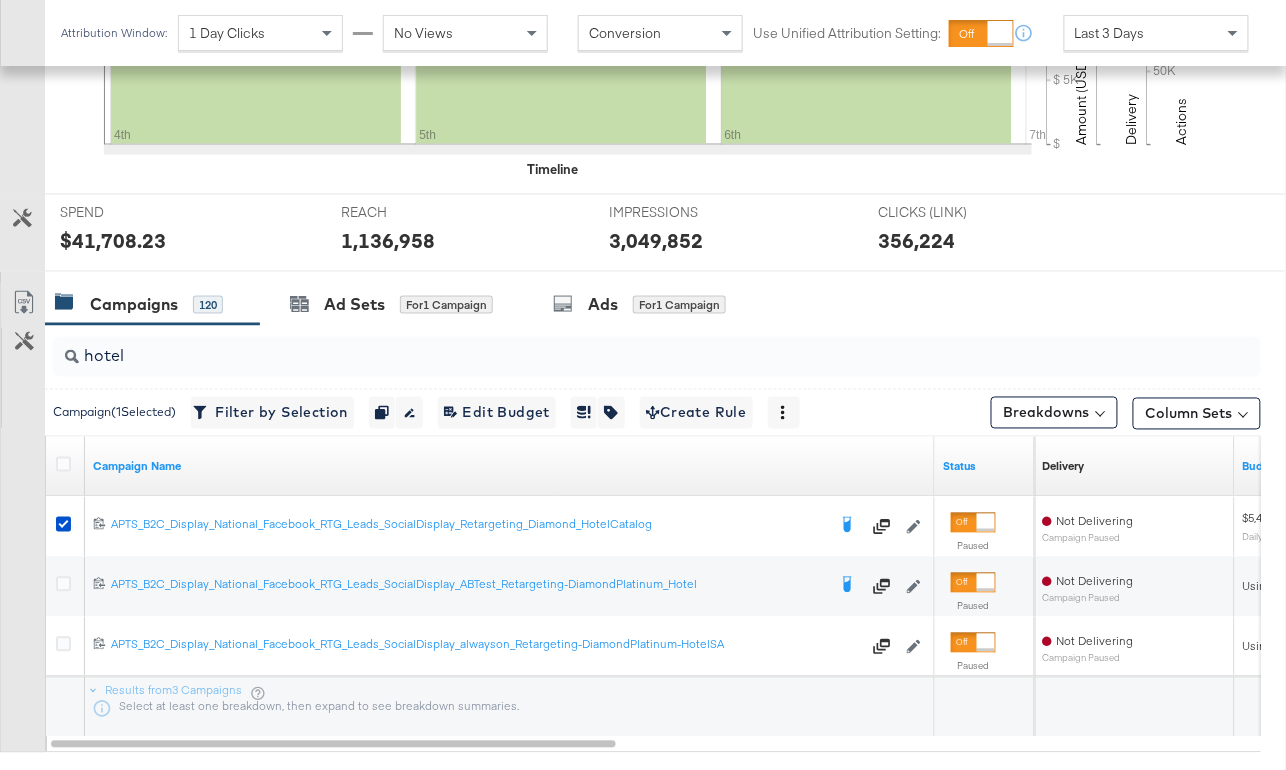 click on "hotel" at bounding box center [617, 348] 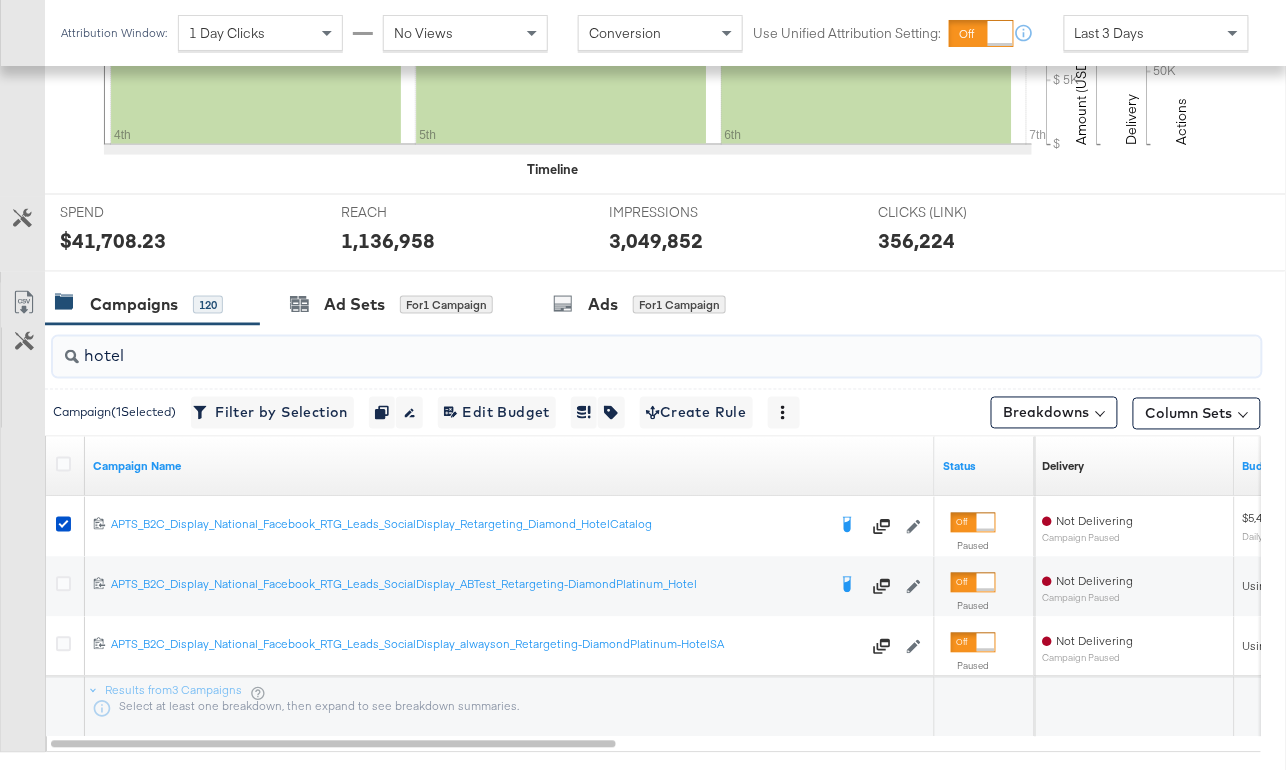 click on "hotel" at bounding box center (617, 348) 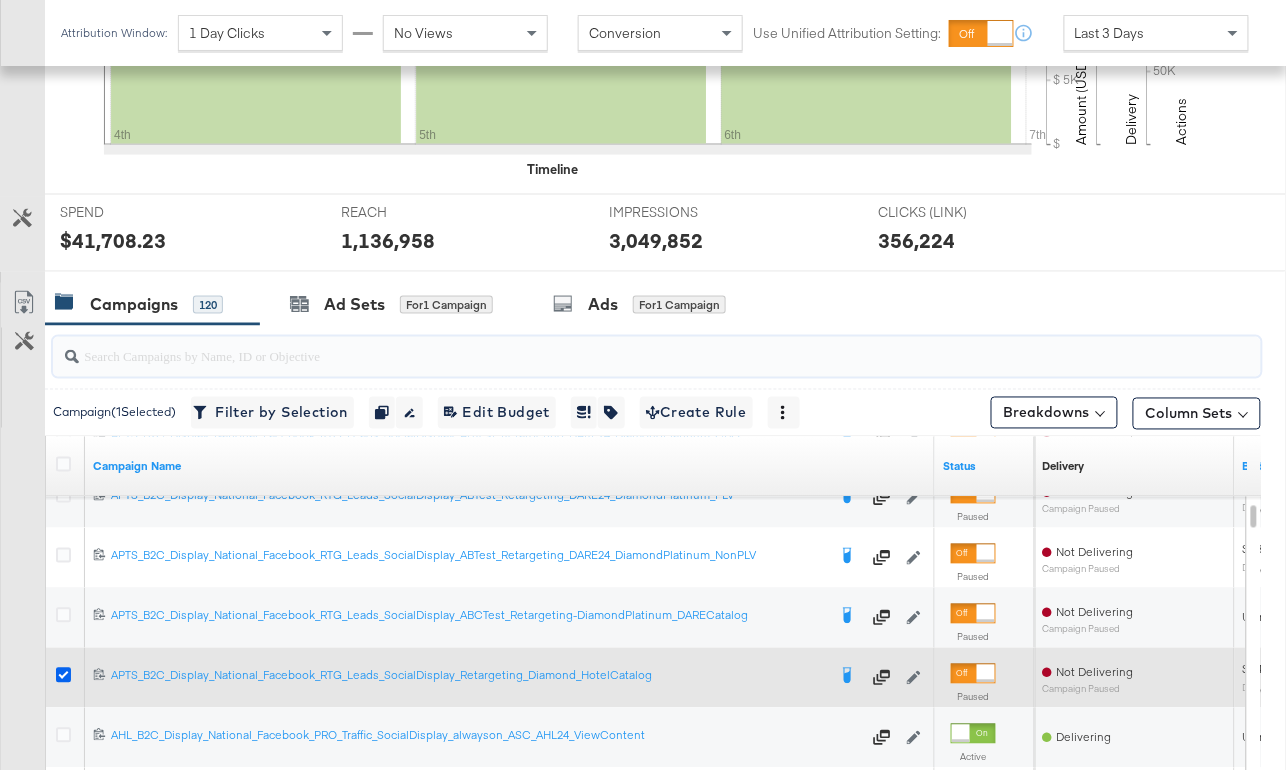 type 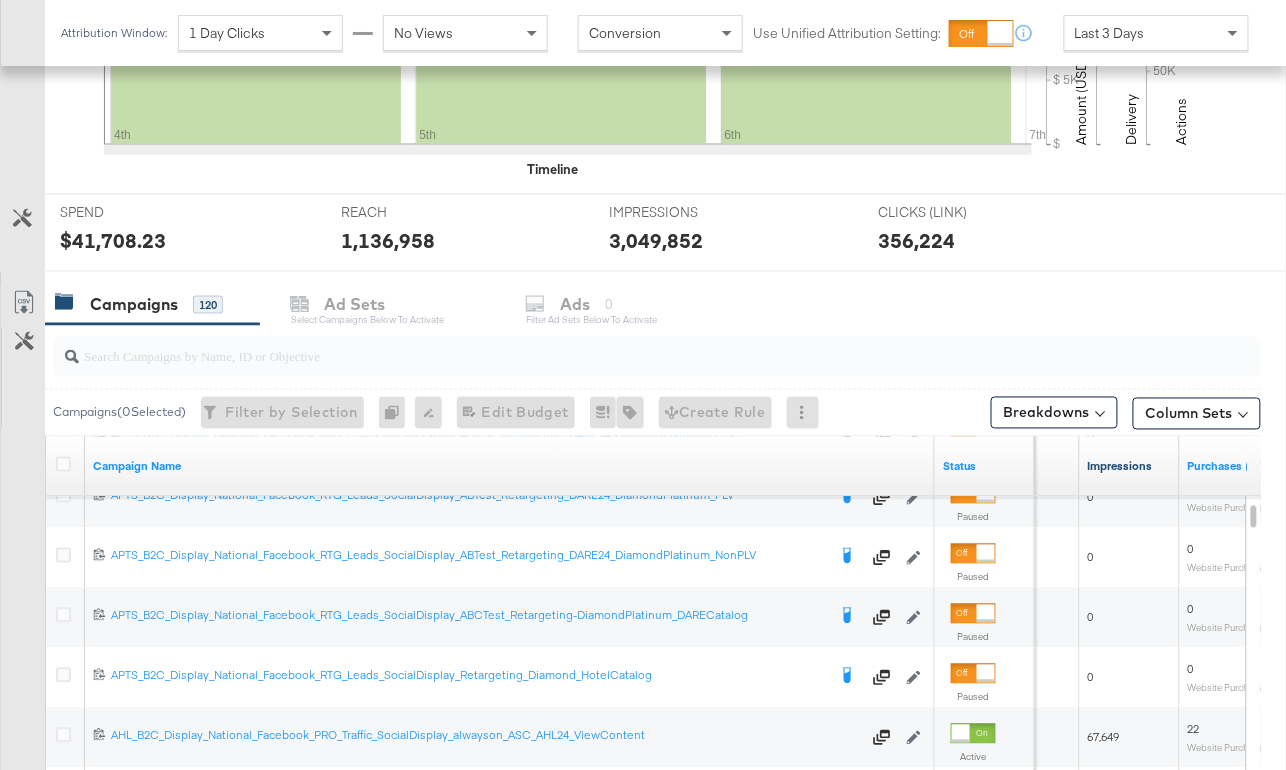 click on "Impressions" at bounding box center (1130, 467) 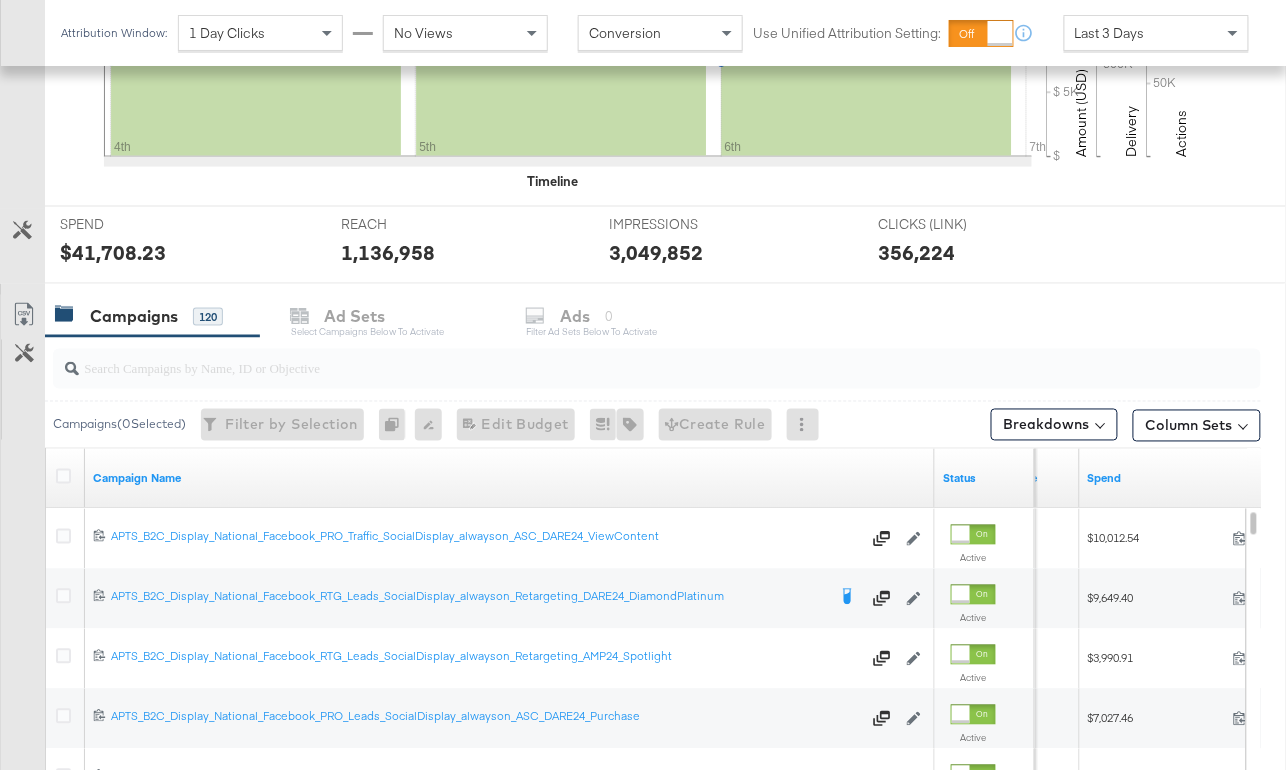 scroll, scrollTop: 622, scrollLeft: 0, axis: vertical 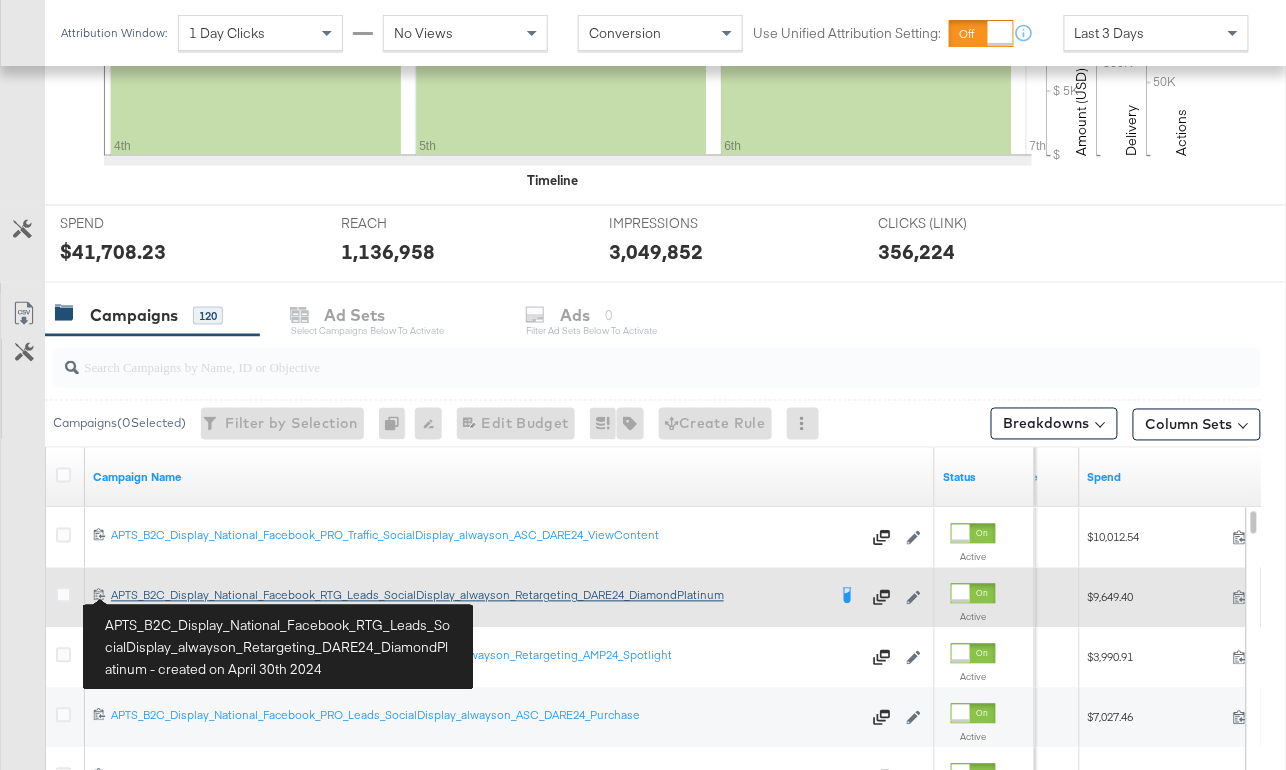 click on "APTS_B2C_Display_National_Facebook_RTG_Leads_SocialDisplay_alwayson_Retargeting_DARE24_DiamondPlatinum APTS_B2C_Display_National_Facebook_RTG_Leads_SocialDisplay_alwayson_Retargeting_DARE24_DiamondPlatinum" at bounding box center [468, 596] 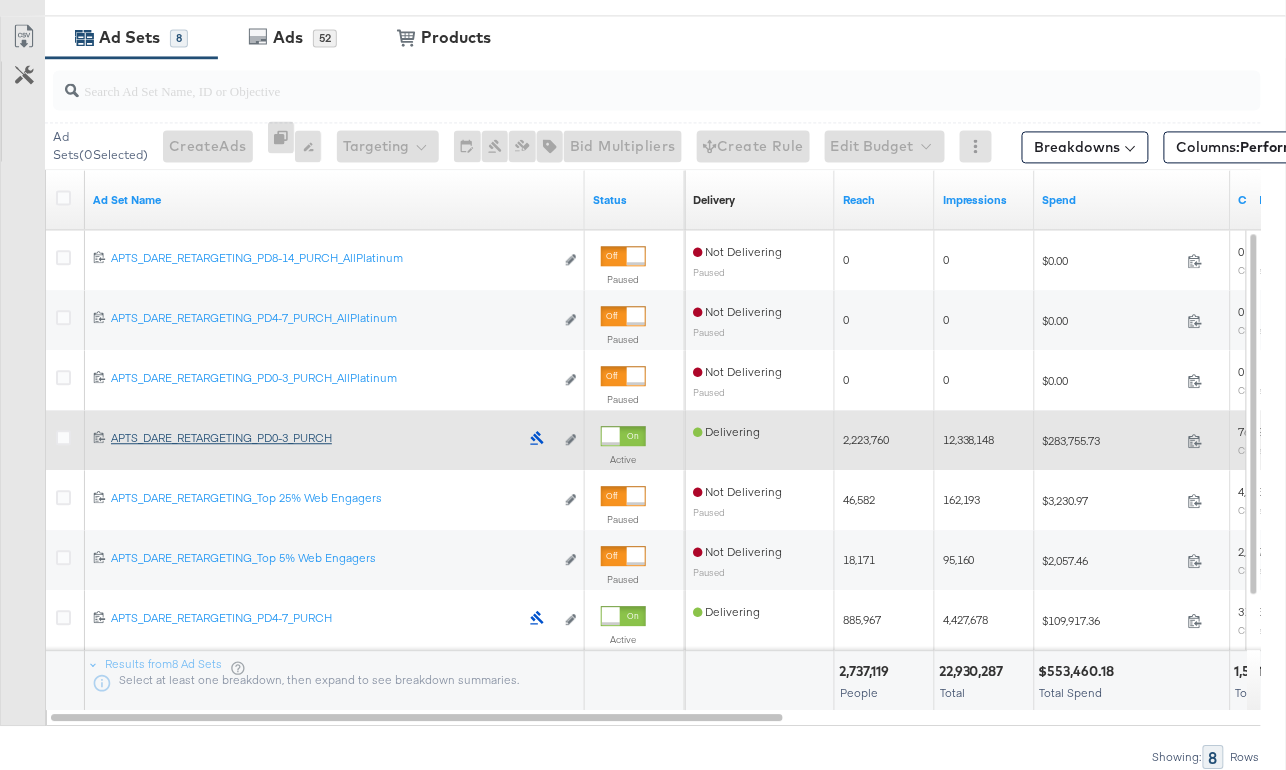scroll, scrollTop: 1002, scrollLeft: 0, axis: vertical 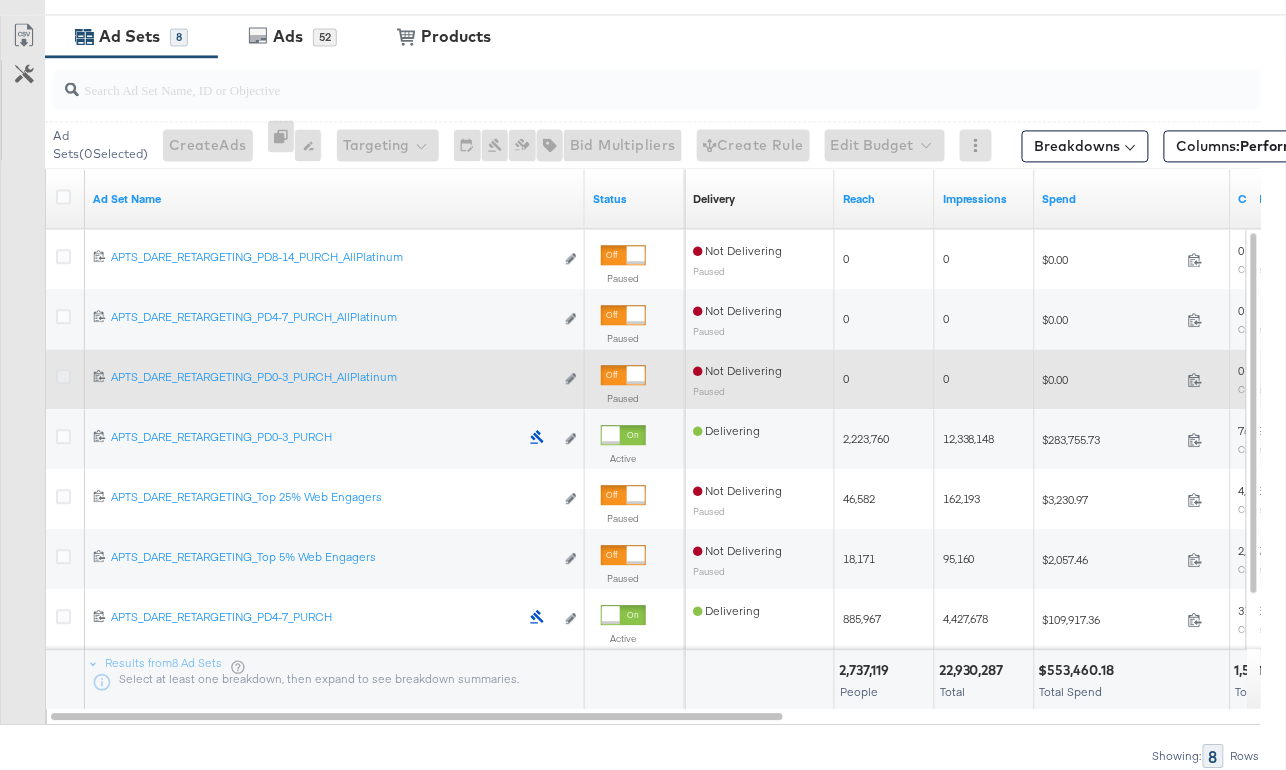 click at bounding box center [63, 376] 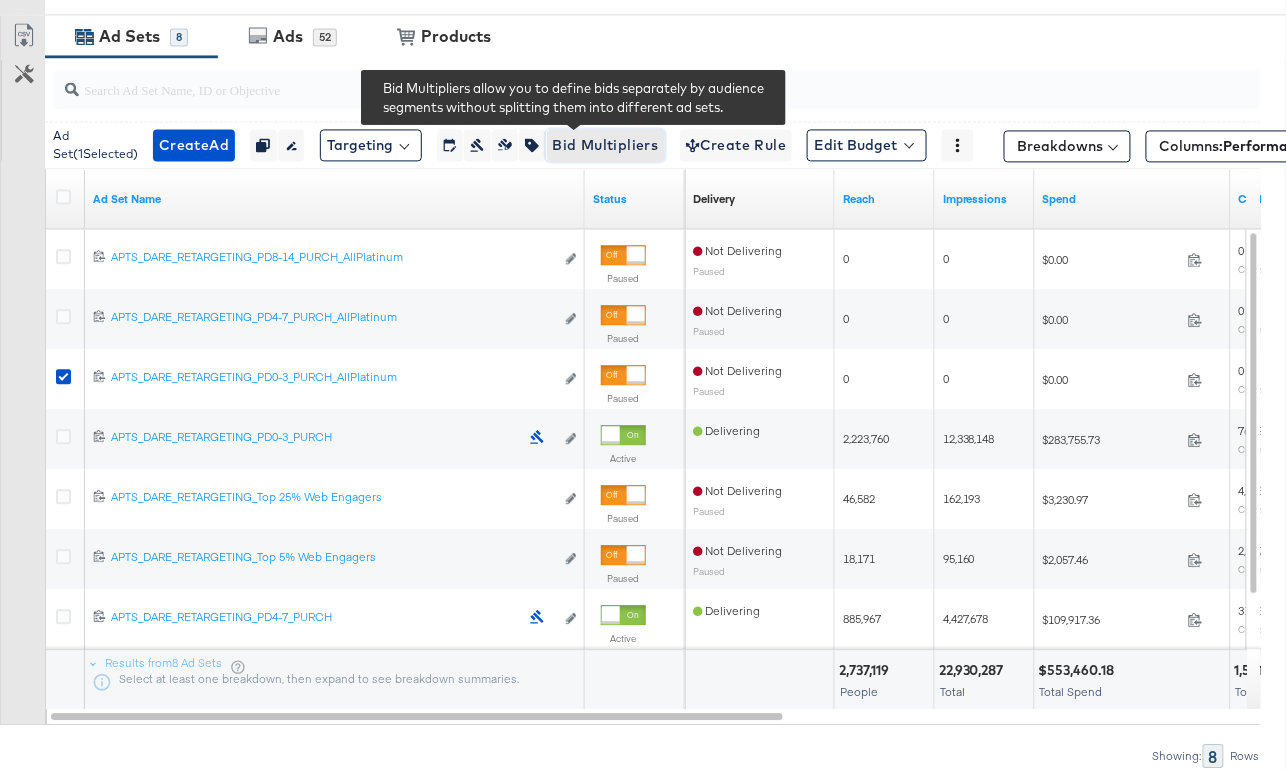 click on "Bid Multipliers" at bounding box center (606, 145) 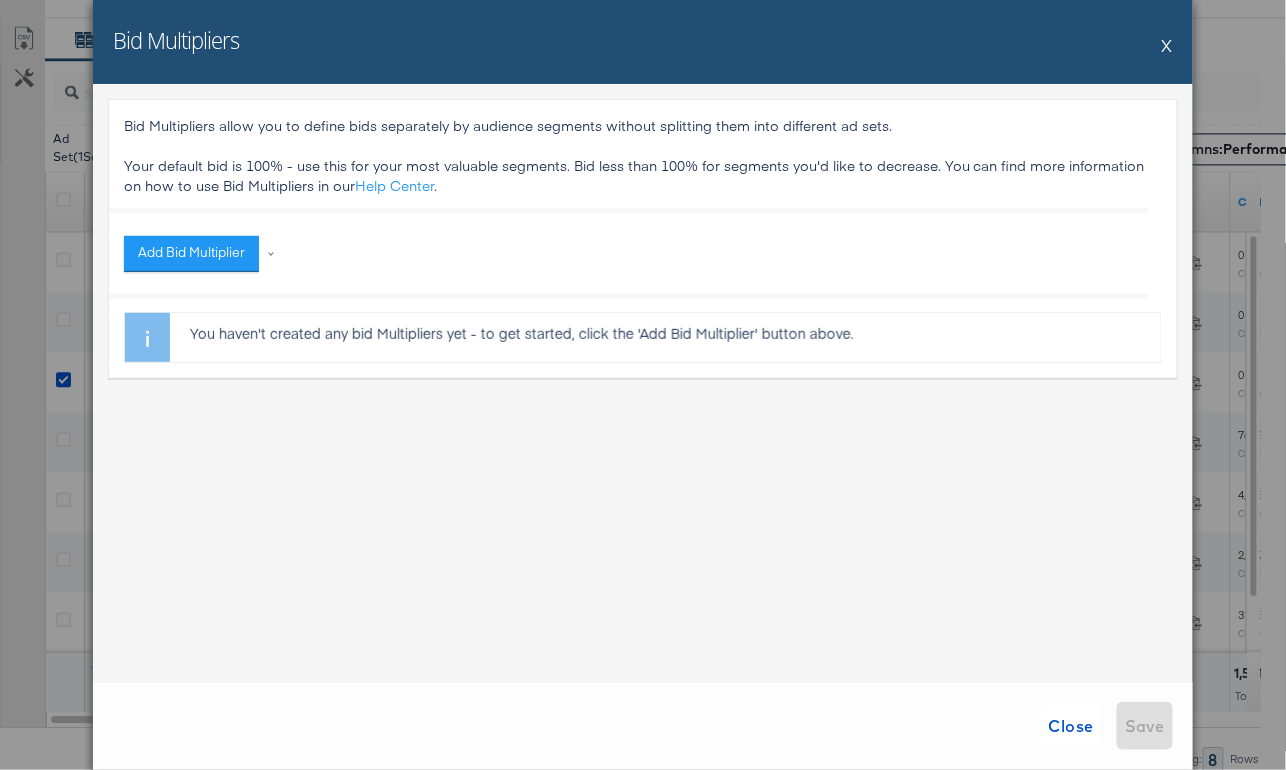 scroll, scrollTop: 1004, scrollLeft: 0, axis: vertical 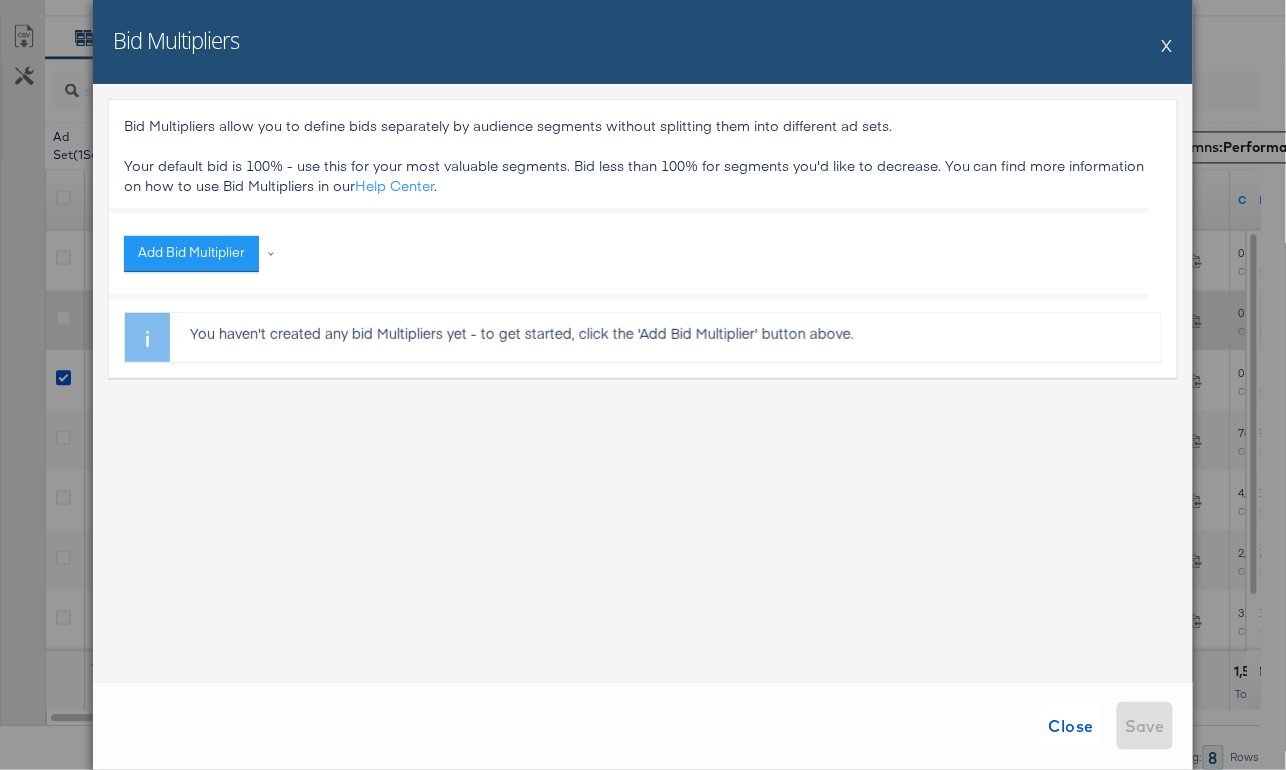 drag, startPoint x: 1167, startPoint y: 47, endPoint x: 600, endPoint y: 328, distance: 632.8112 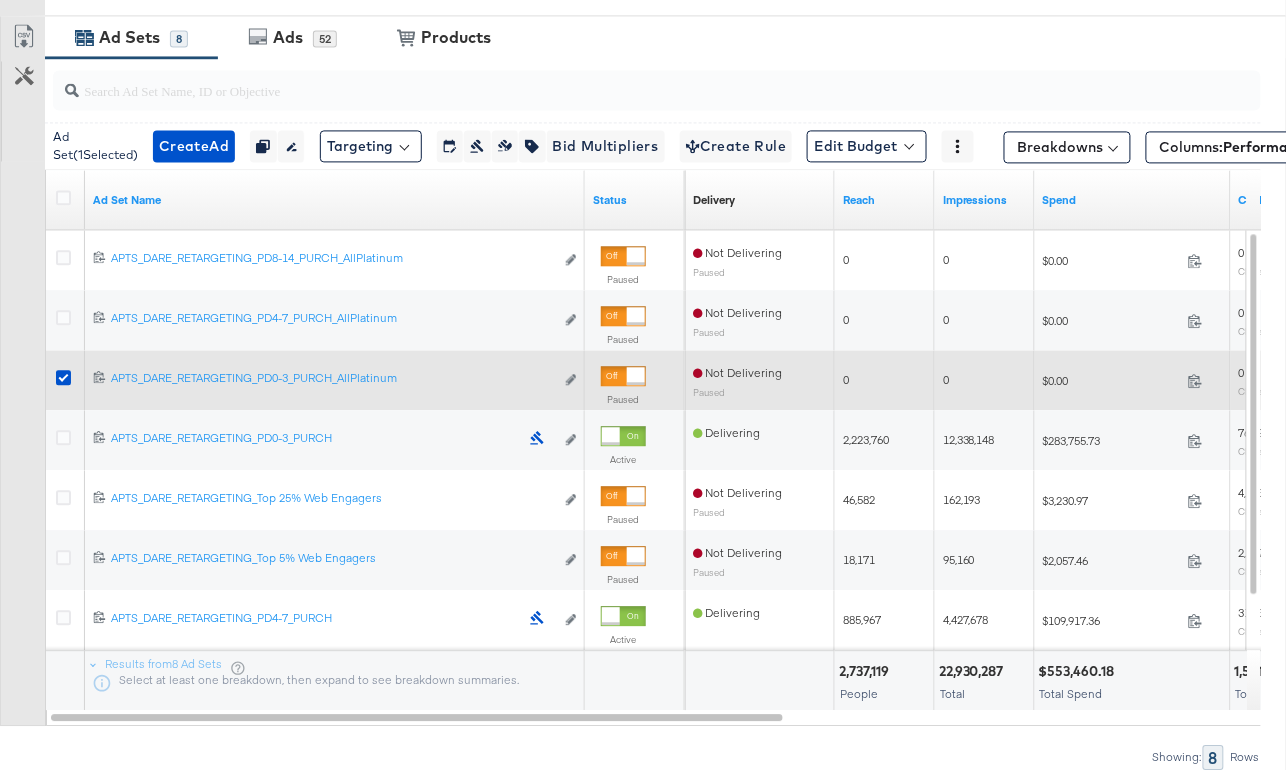 drag, startPoint x: 64, startPoint y: 374, endPoint x: 65, endPoint y: 357, distance: 17.029387 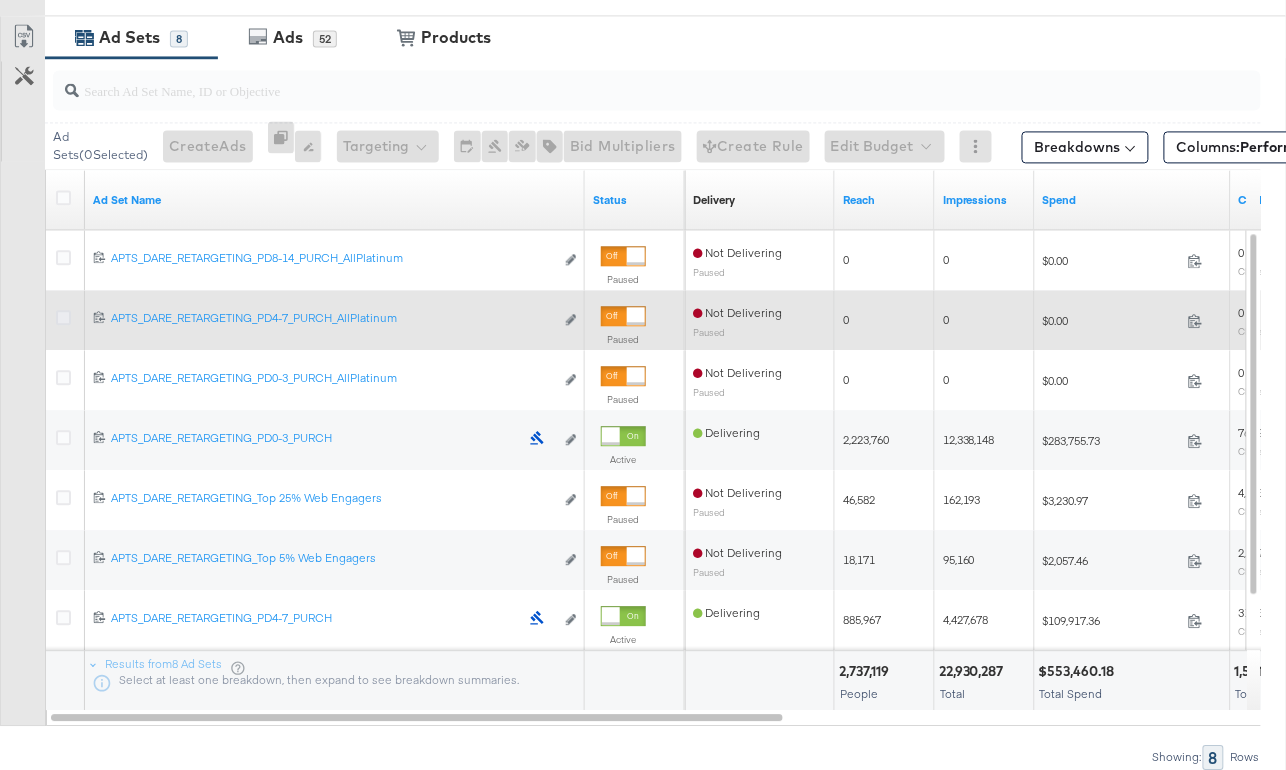 click at bounding box center (63, 317) 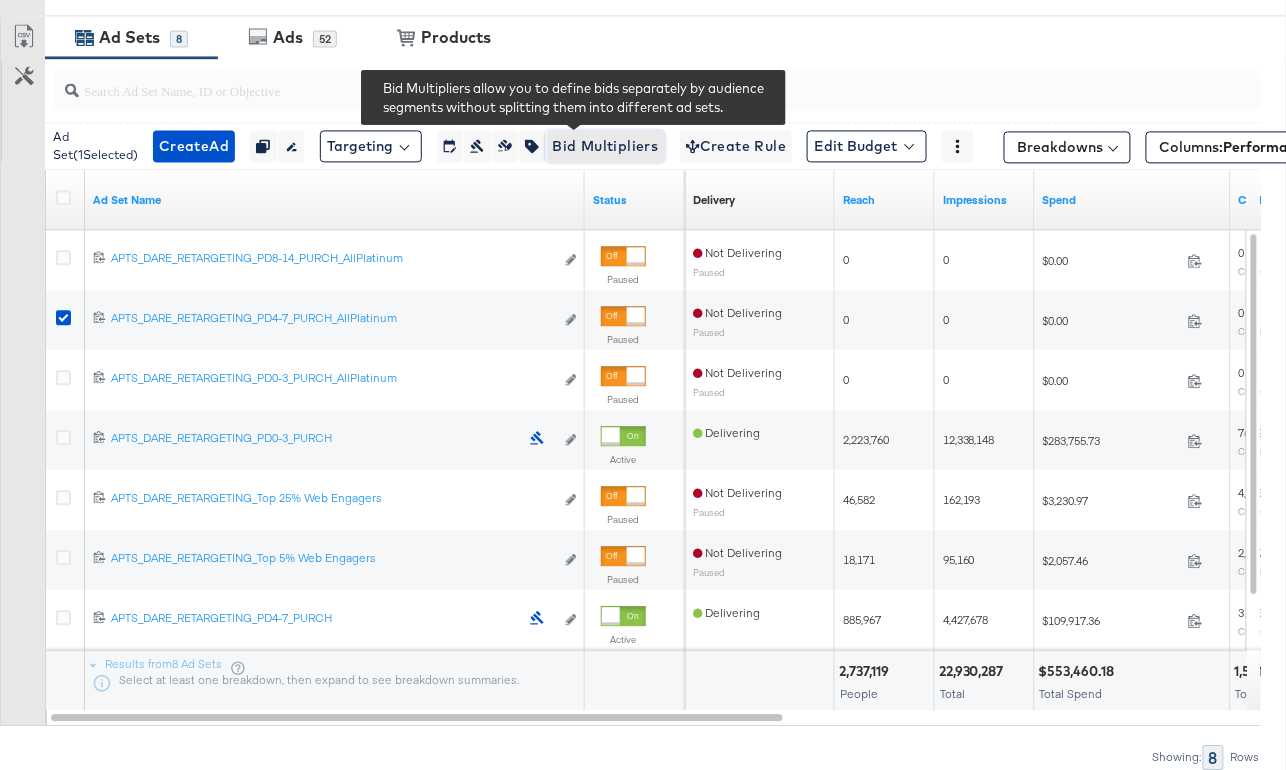 click on "Bid Multipliers" at bounding box center (606, 146) 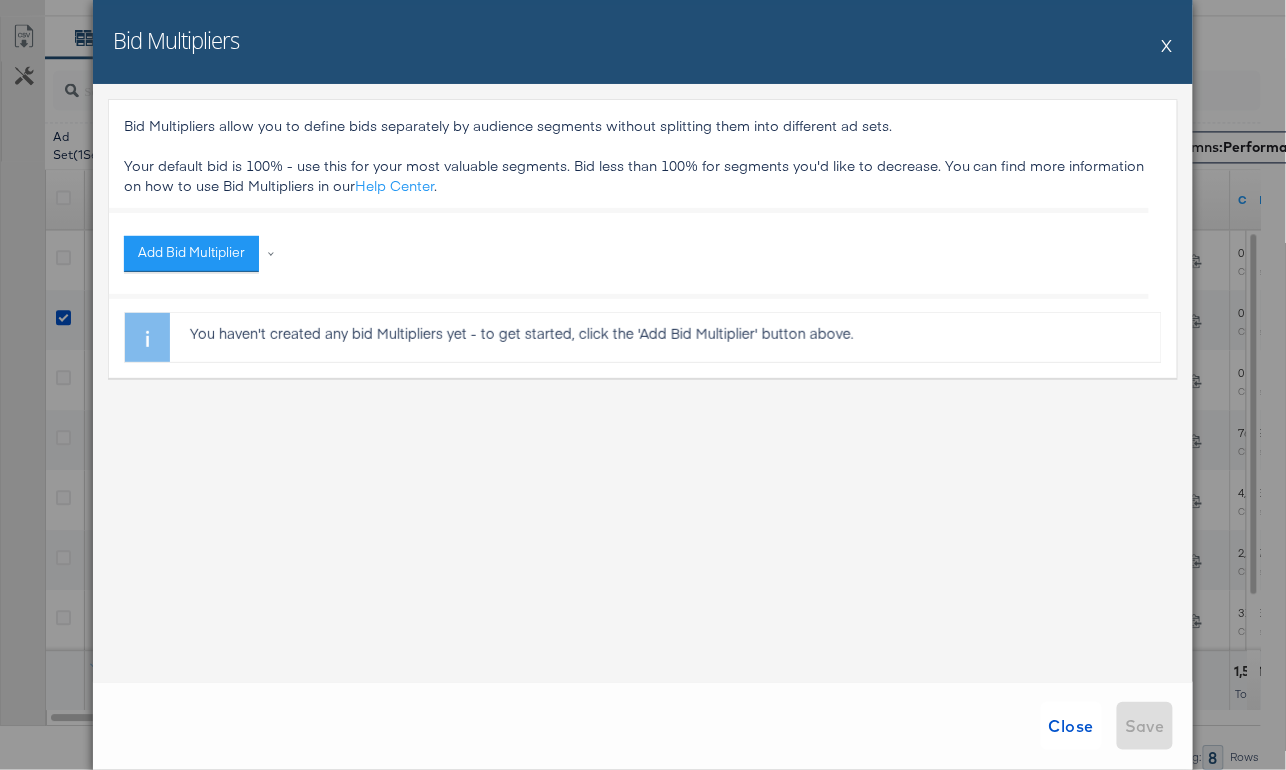 drag, startPoint x: 1170, startPoint y: 41, endPoint x: 948, endPoint y: 114, distance: 233.69424 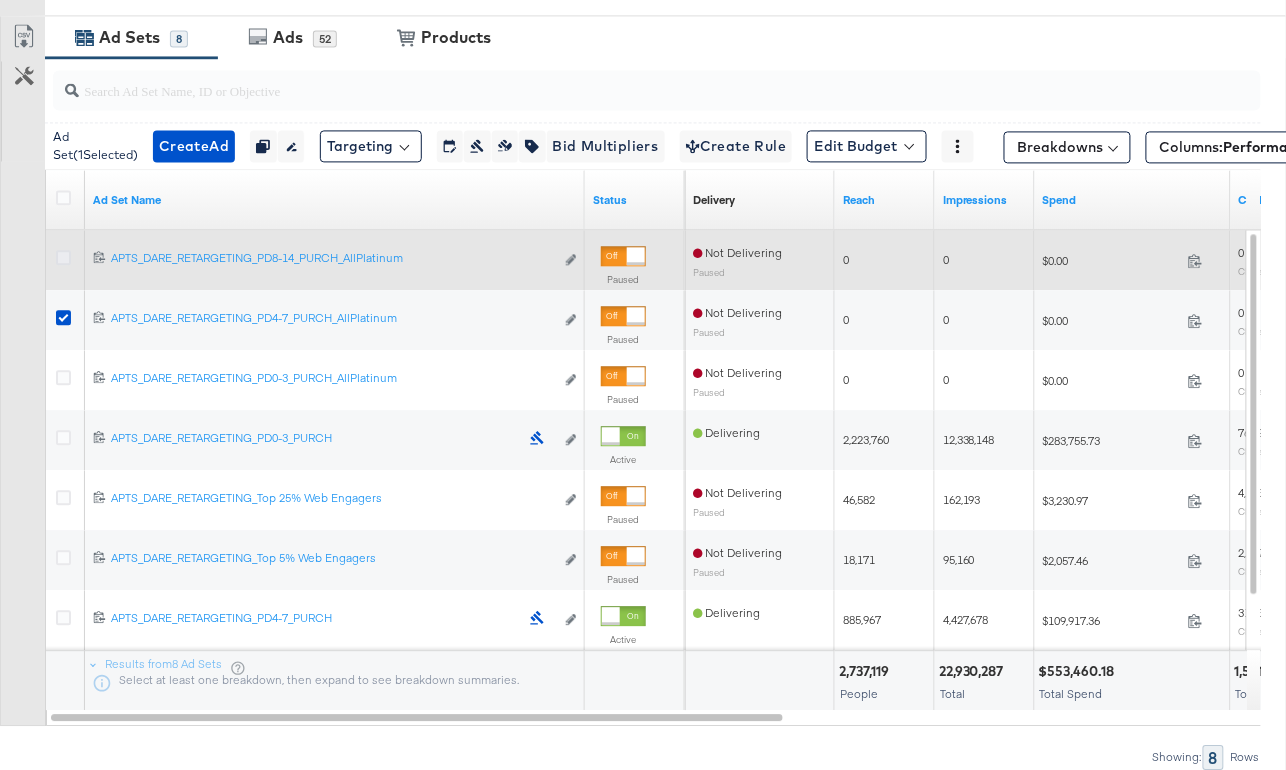 click at bounding box center (63, 257) 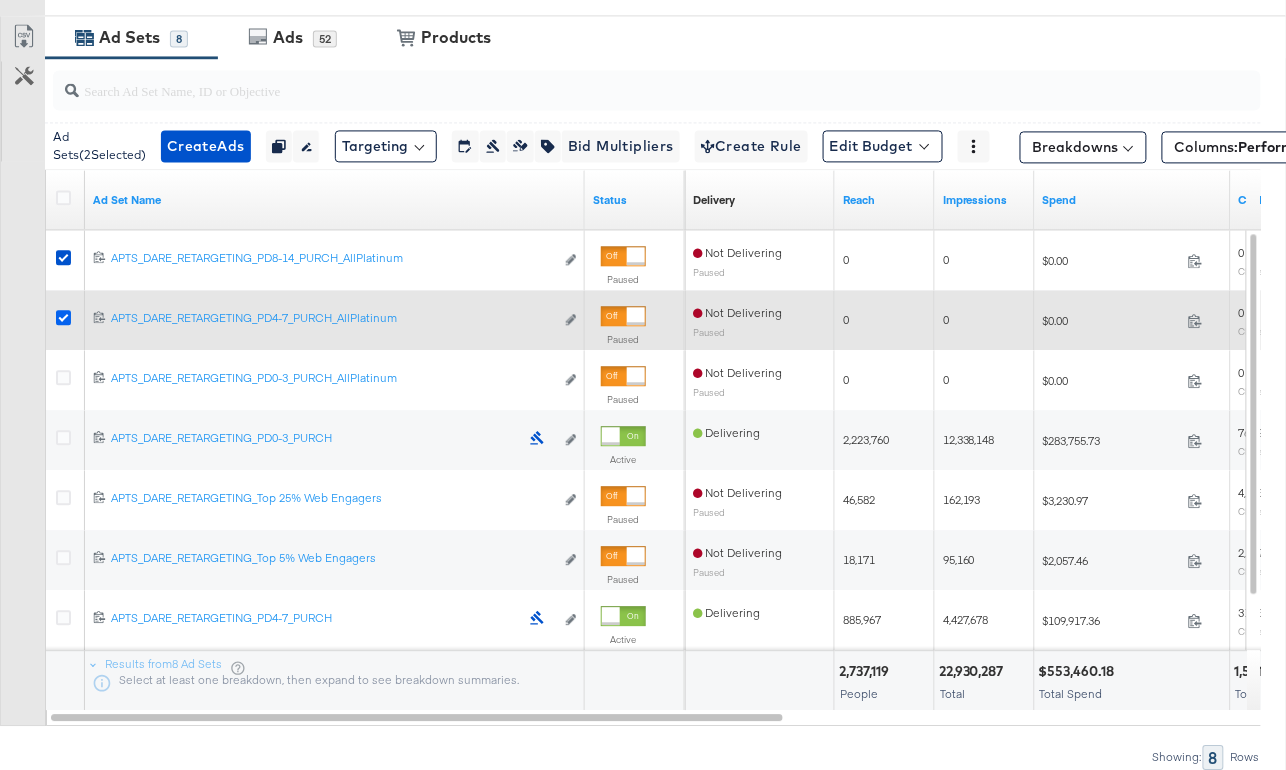 click at bounding box center (63, 317) 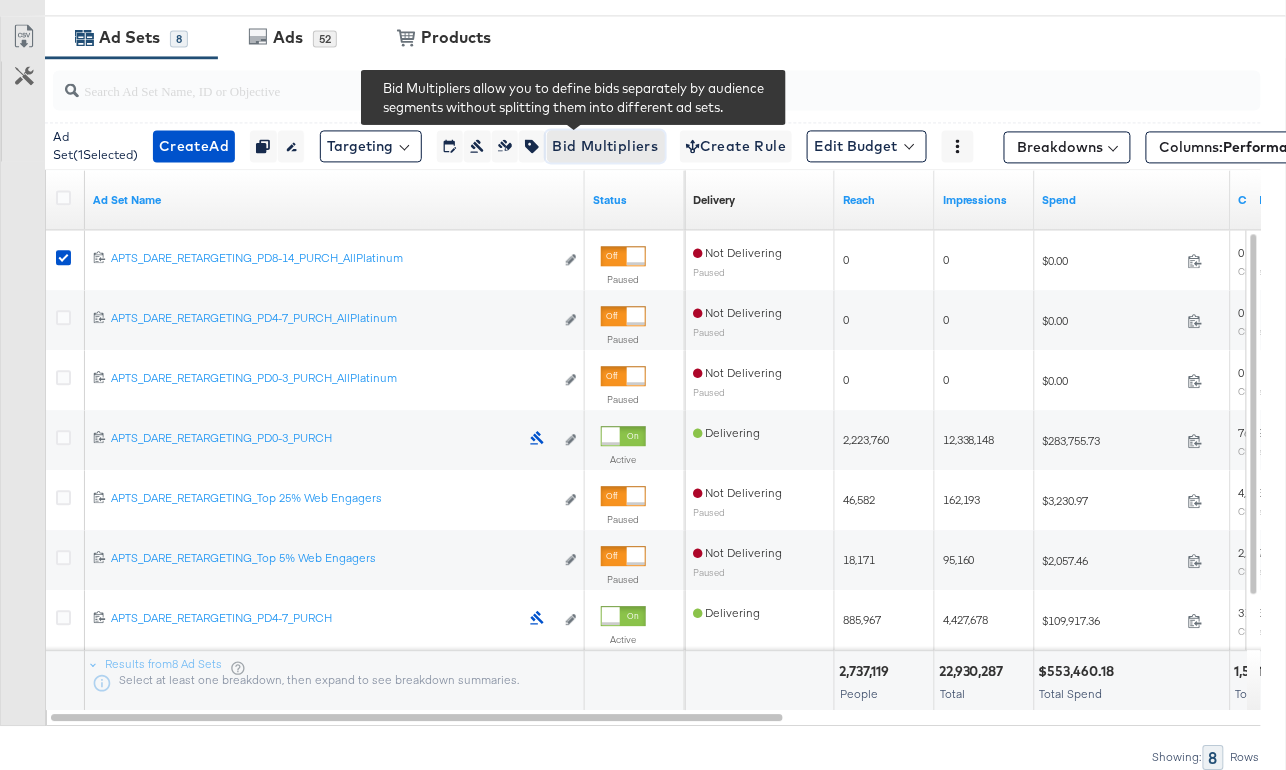 click on "Bid Multipliers" at bounding box center [606, 146] 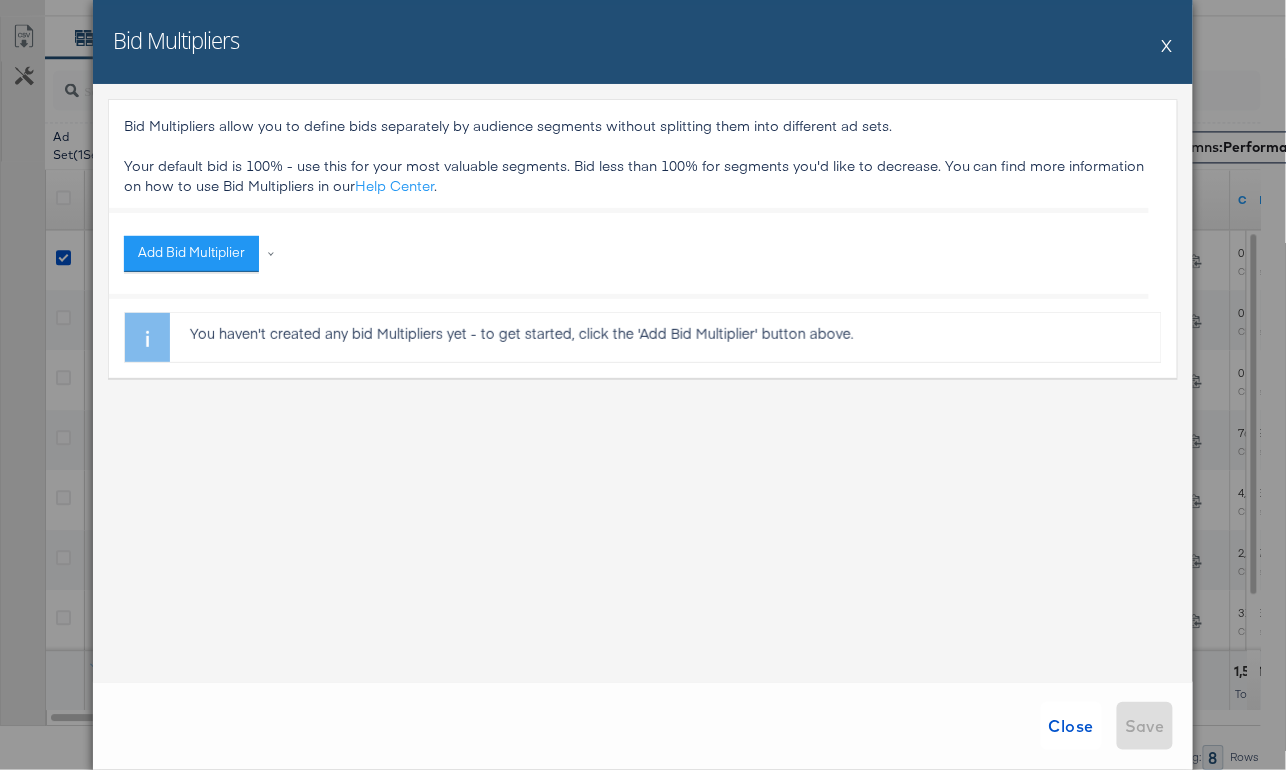 drag, startPoint x: 1169, startPoint y: 50, endPoint x: 1228, endPoint y: 98, distance: 76.05919 